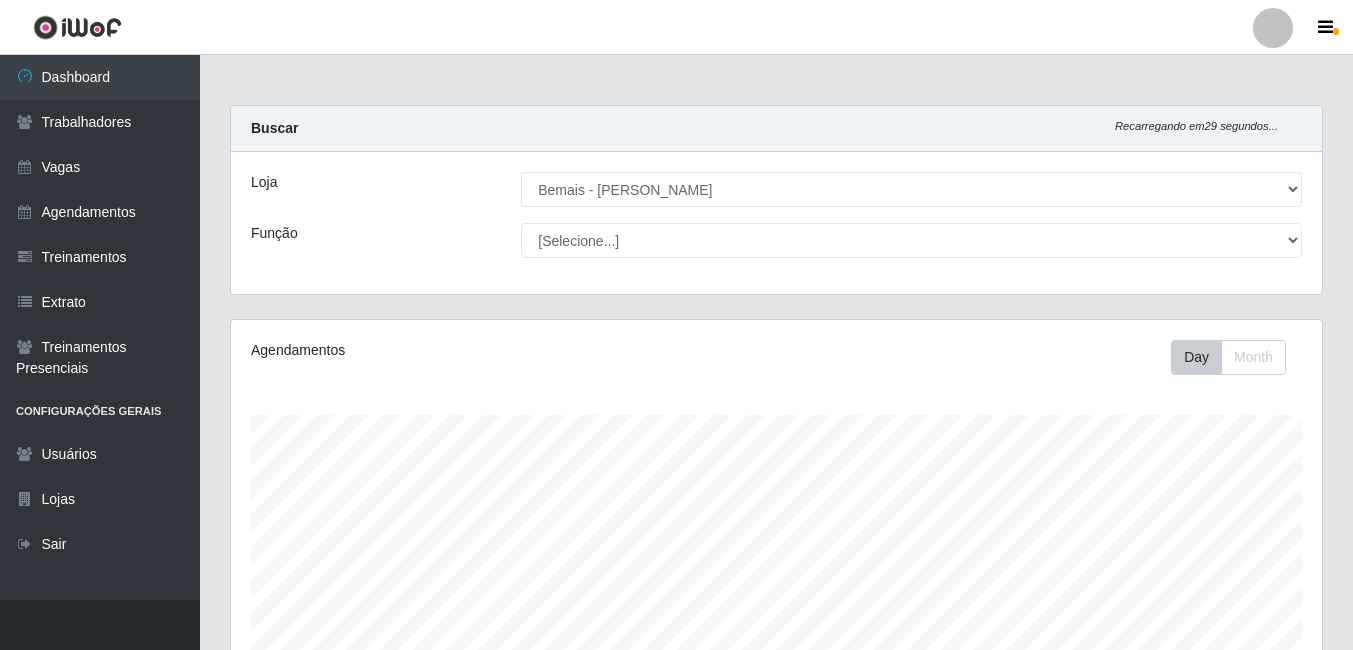 select on "230" 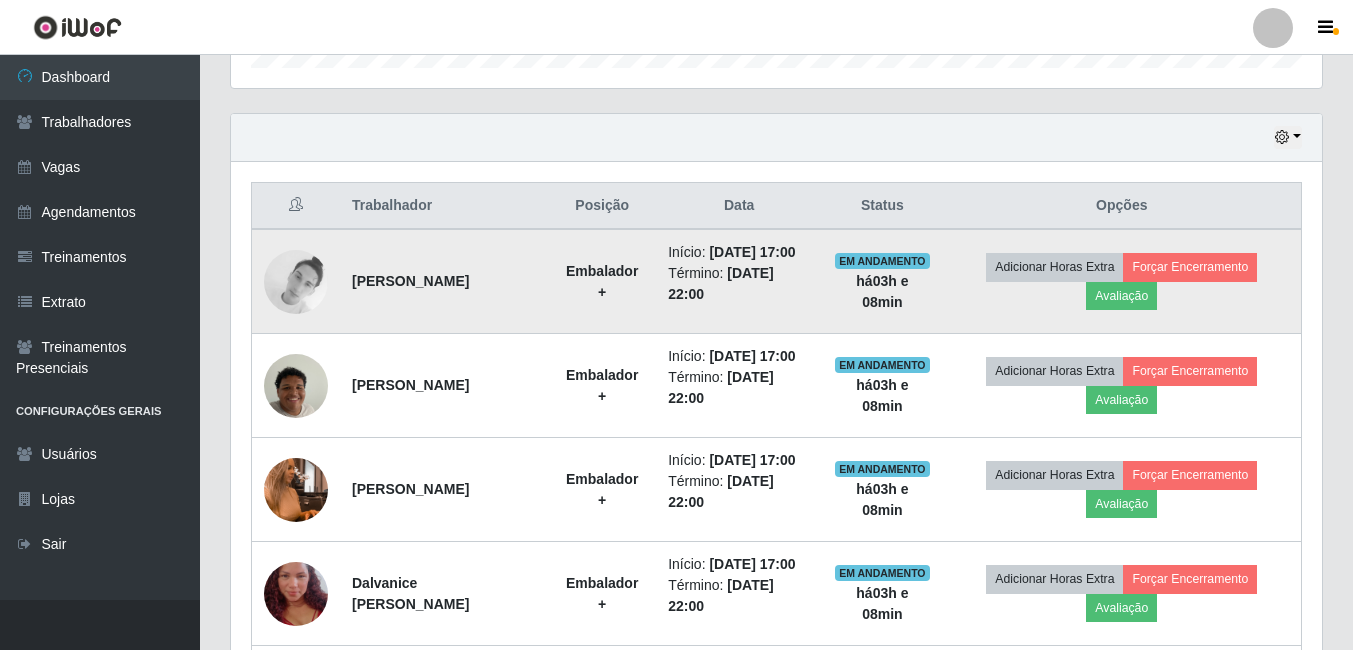scroll, scrollTop: 999585, scrollLeft: 998909, axis: both 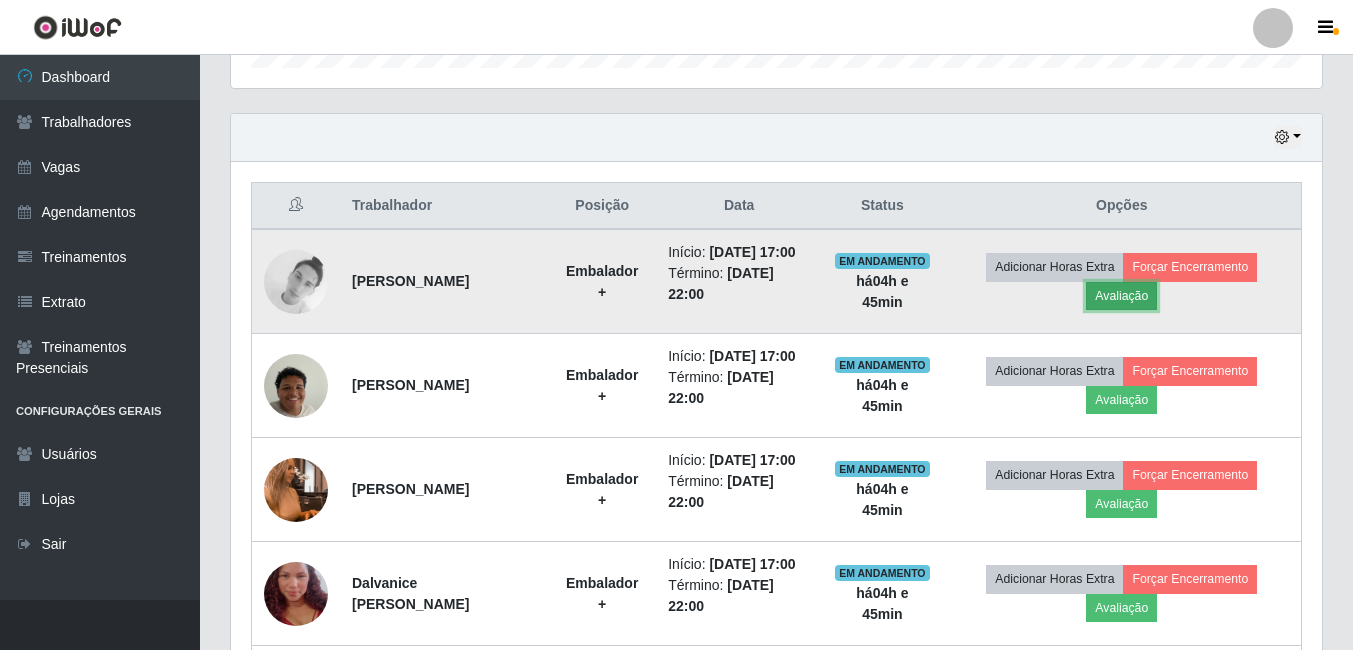 click on "Avaliação" at bounding box center (1121, 296) 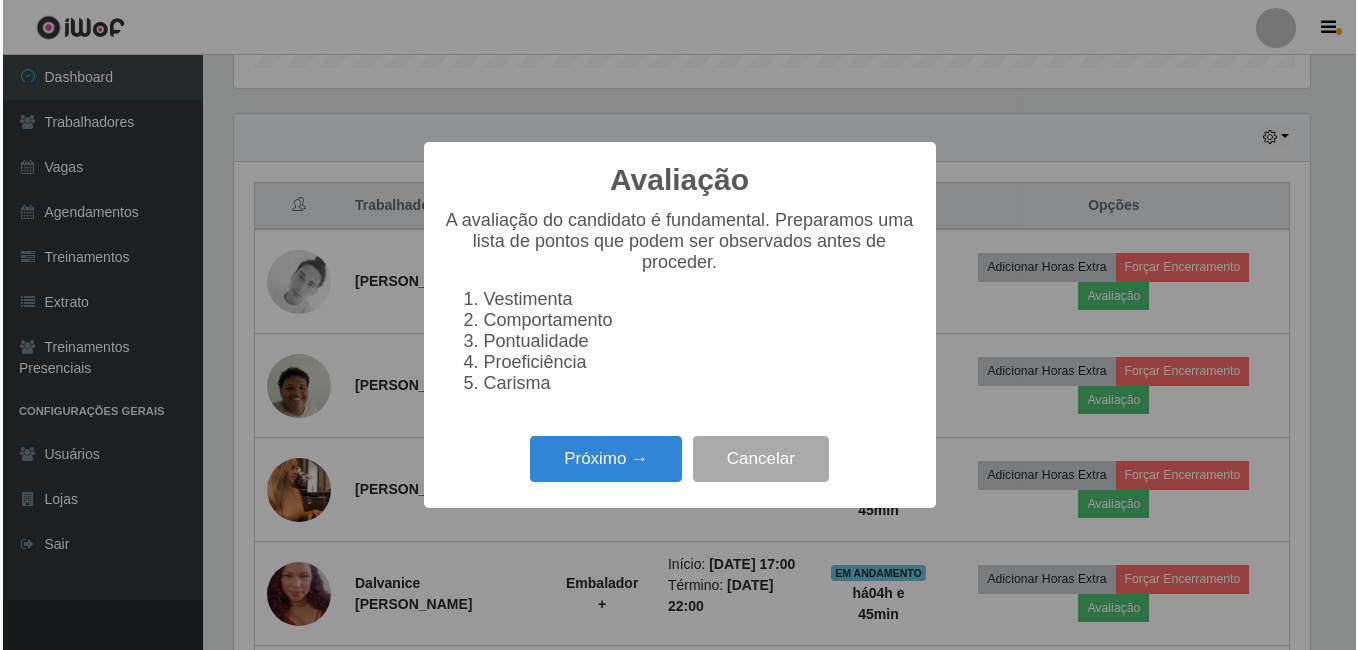 scroll, scrollTop: 999585, scrollLeft: 998919, axis: both 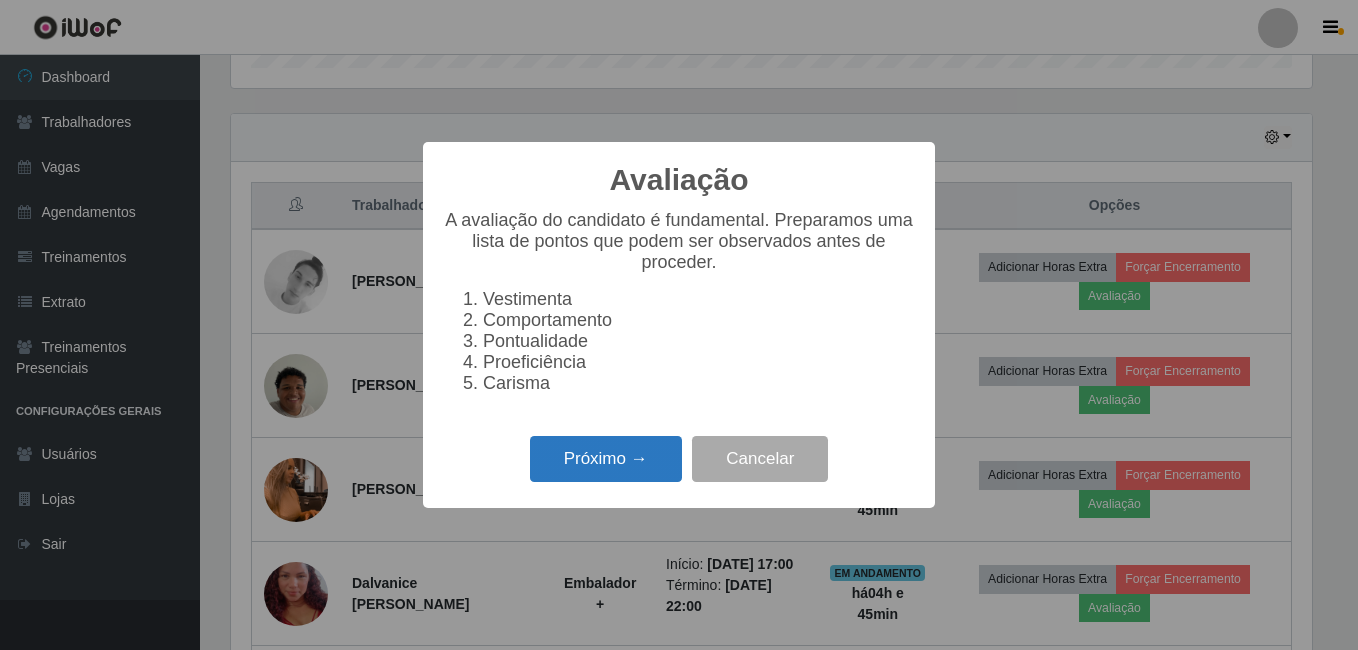 click on "Próximo →" at bounding box center (606, 459) 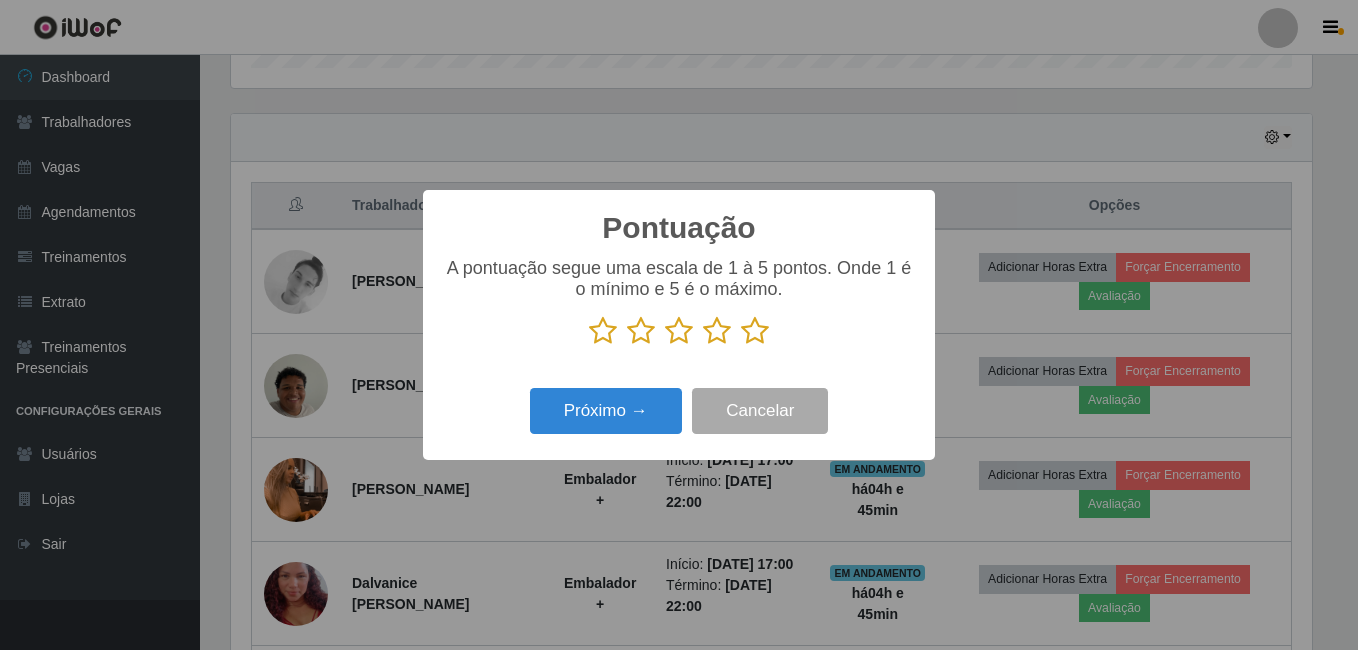 drag, startPoint x: 761, startPoint y: 332, endPoint x: 705, endPoint y: 359, distance: 62.169125 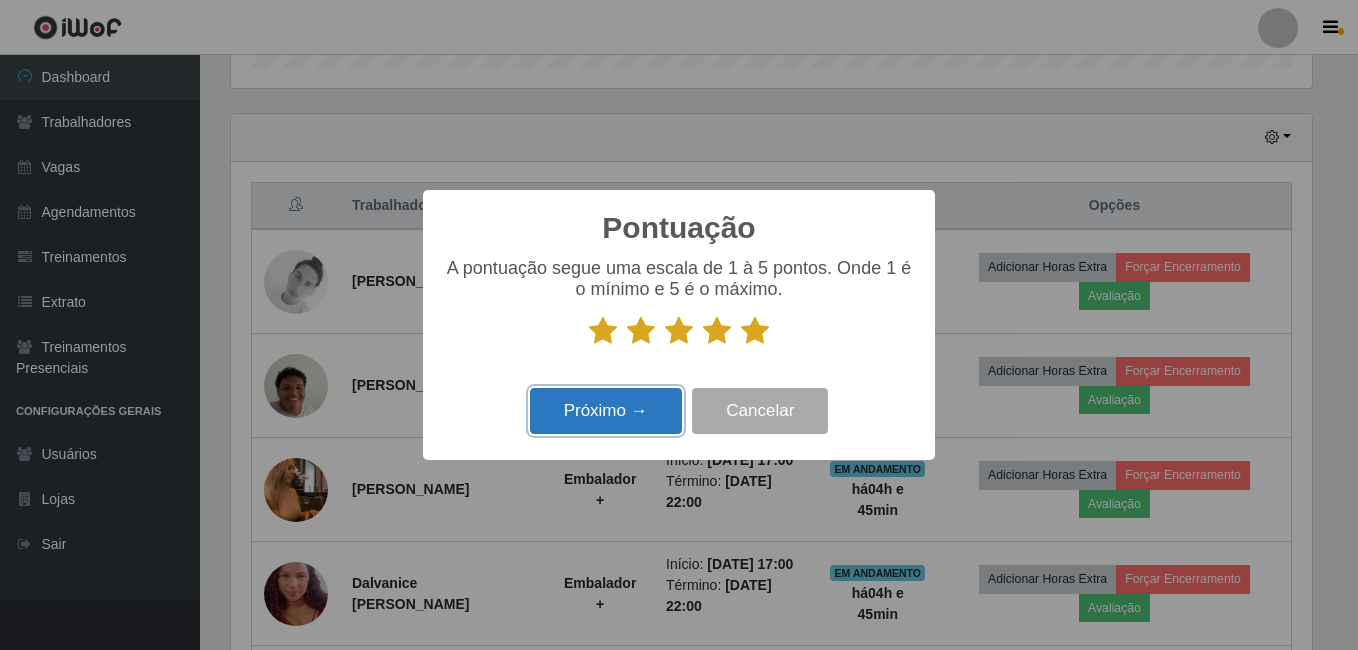 click on "Próximo →" at bounding box center (606, 411) 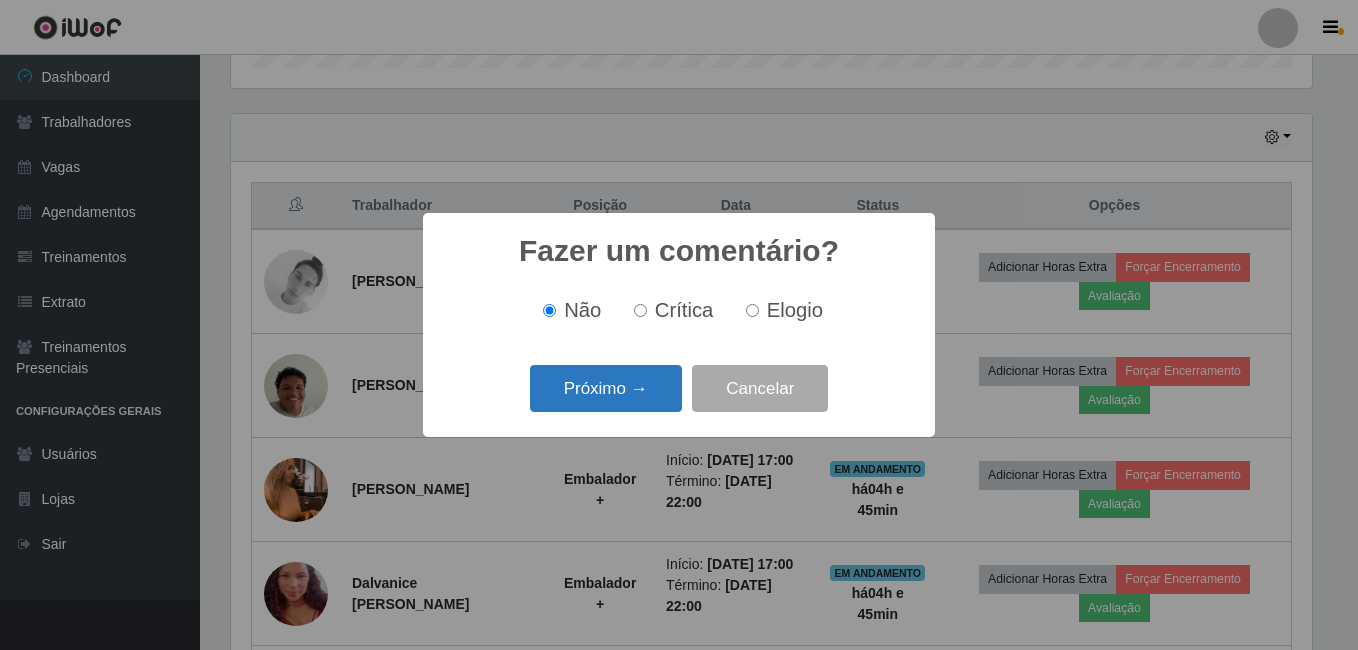 click on "Próximo →" at bounding box center (606, 388) 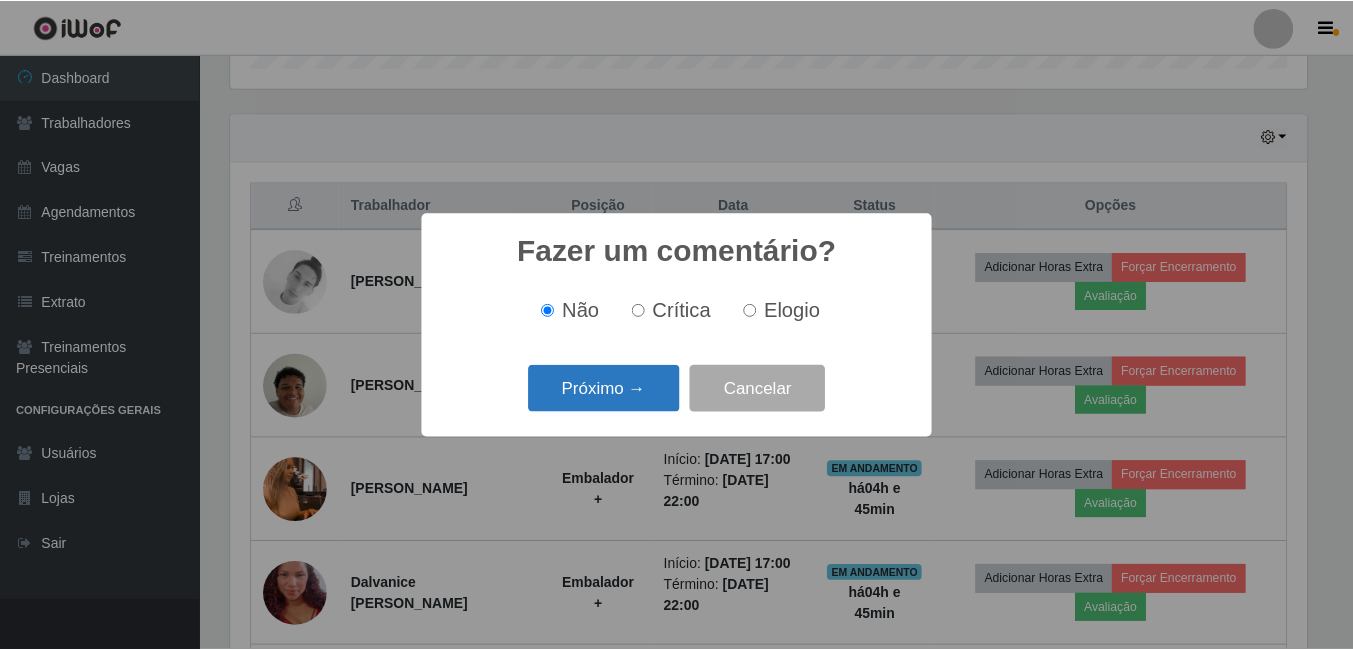 scroll, scrollTop: 999585, scrollLeft: 998919, axis: both 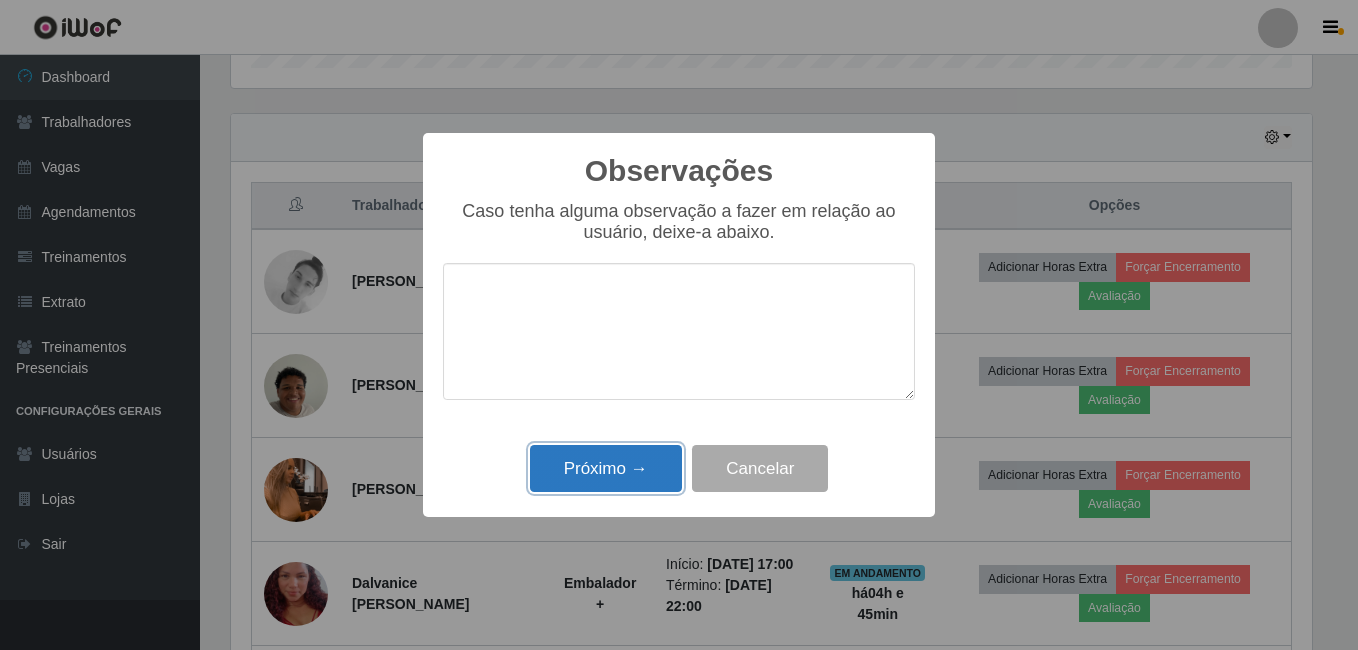 click on "Próximo →" at bounding box center (606, 468) 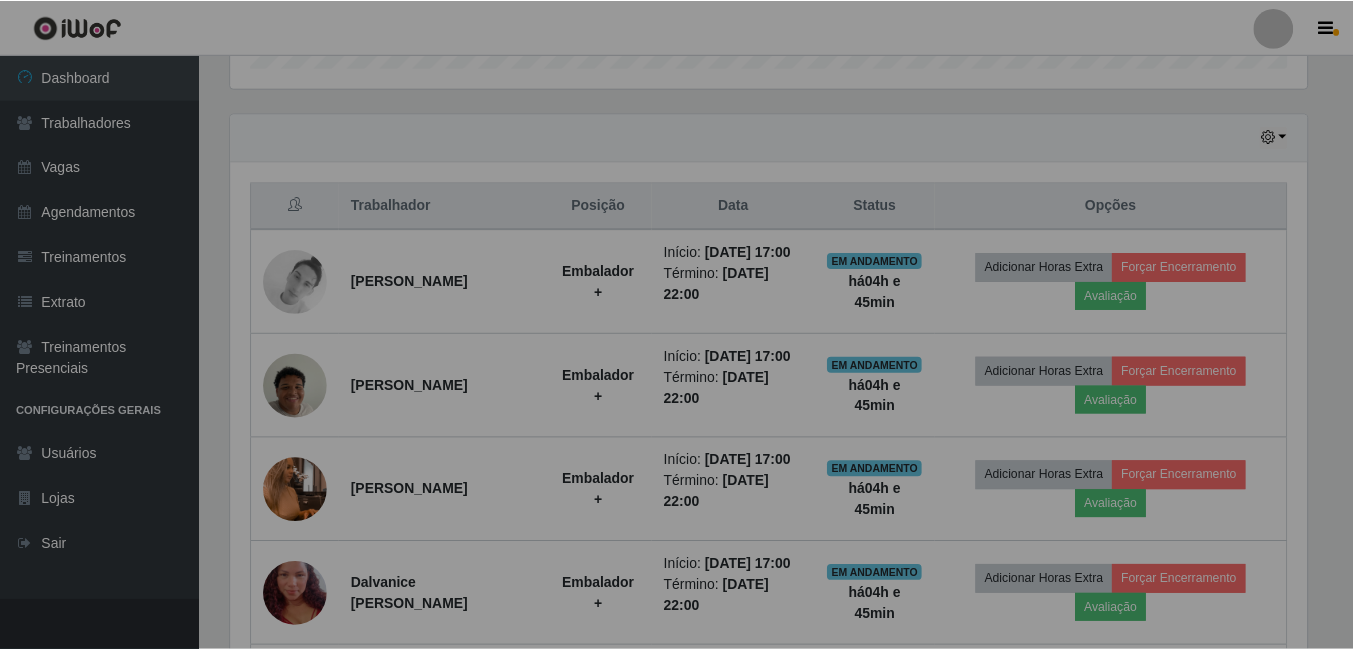 scroll, scrollTop: 999585, scrollLeft: 998909, axis: both 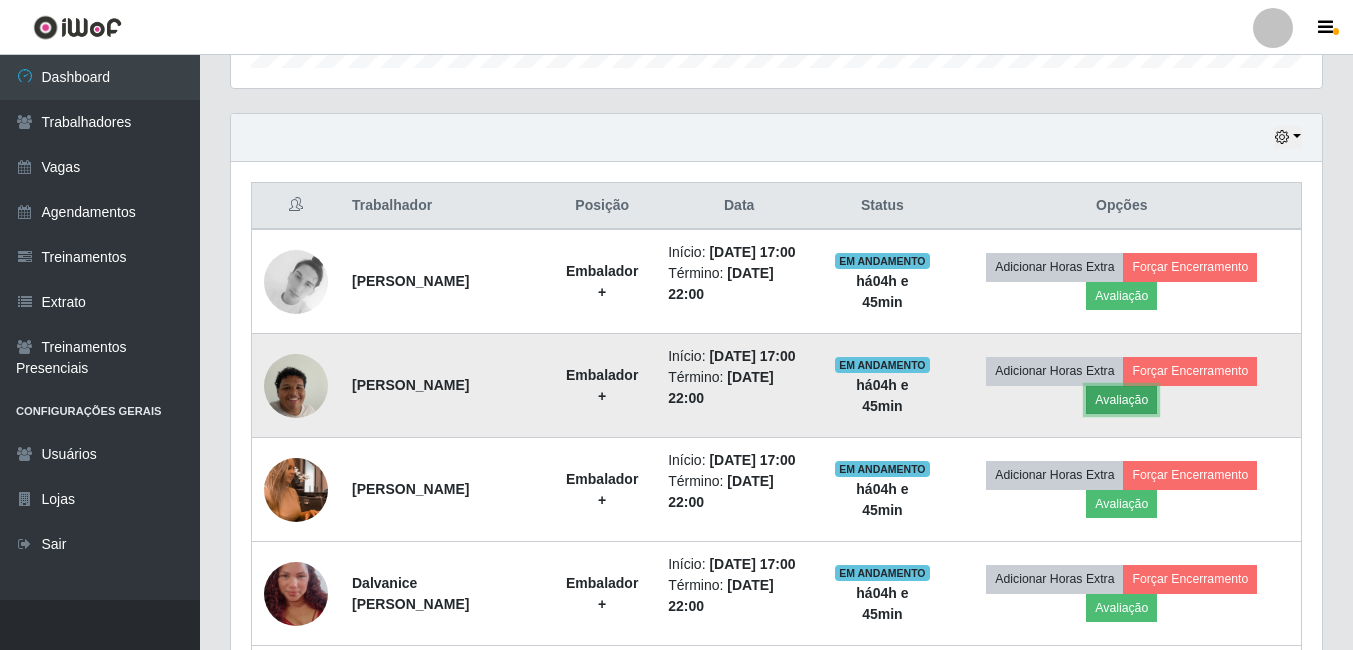 click on "Avaliação" at bounding box center (1121, 400) 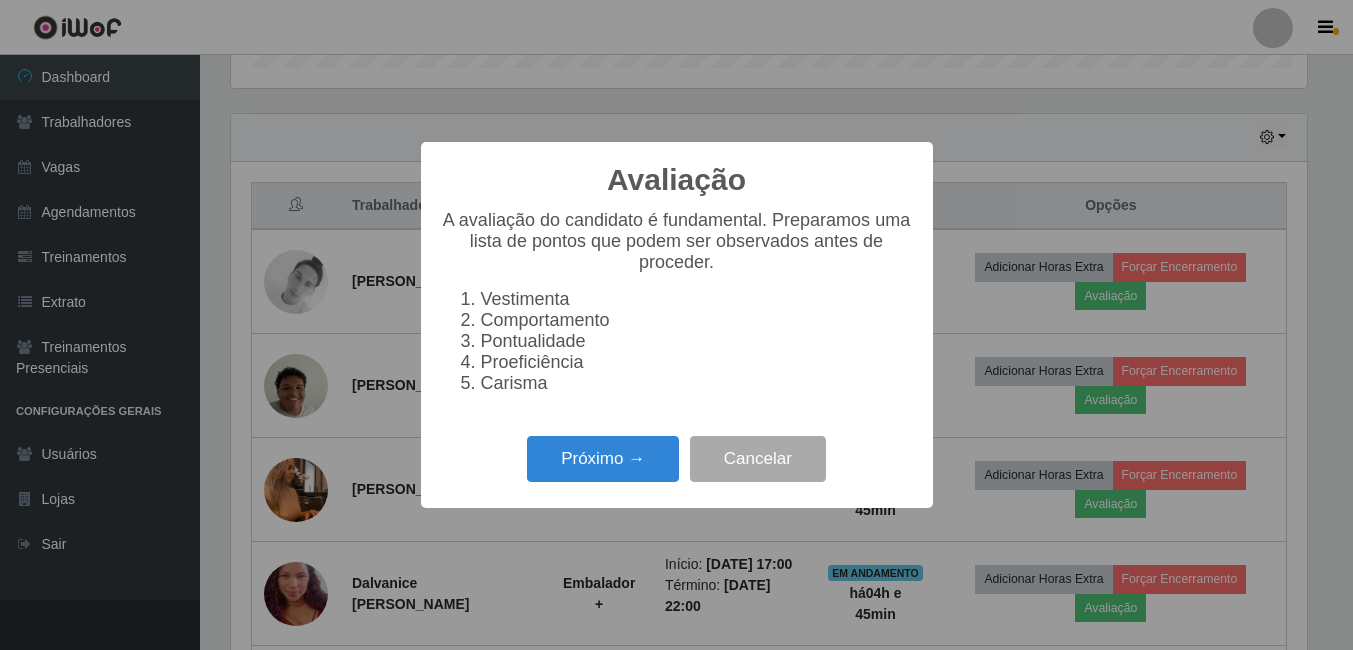 scroll, scrollTop: 999585, scrollLeft: 998919, axis: both 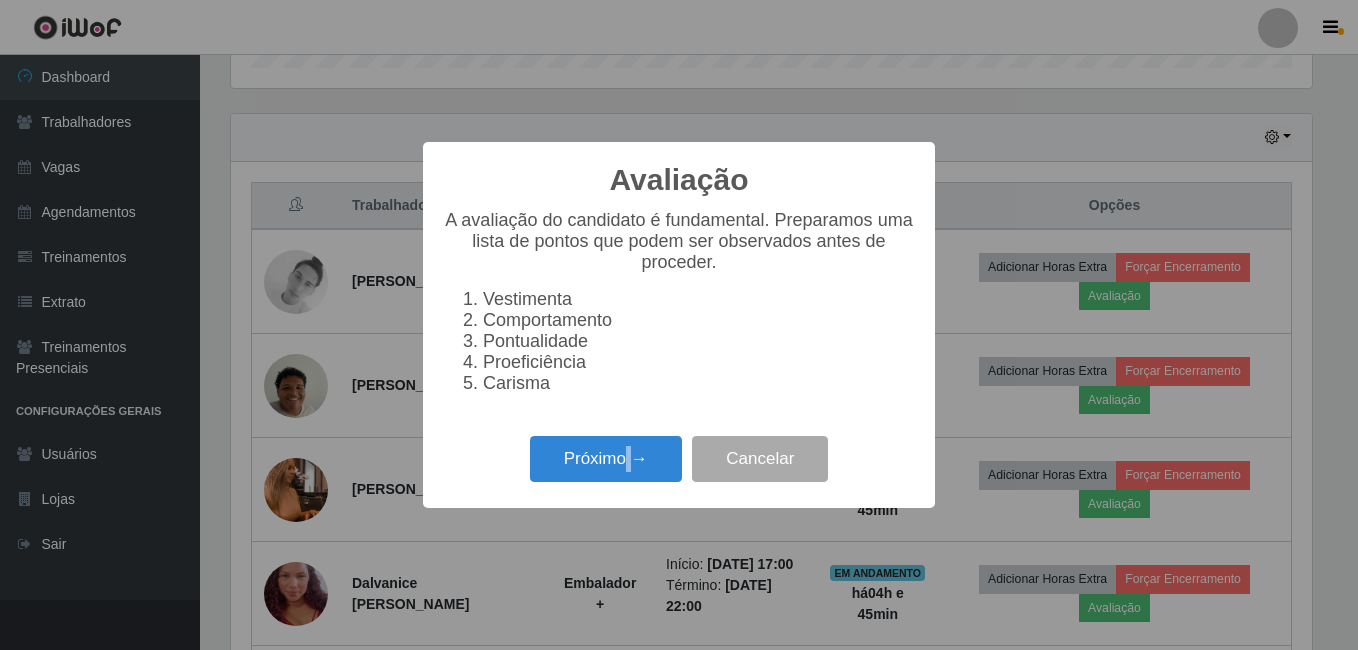 click on "Próximo → Cancelar" at bounding box center [679, 458] 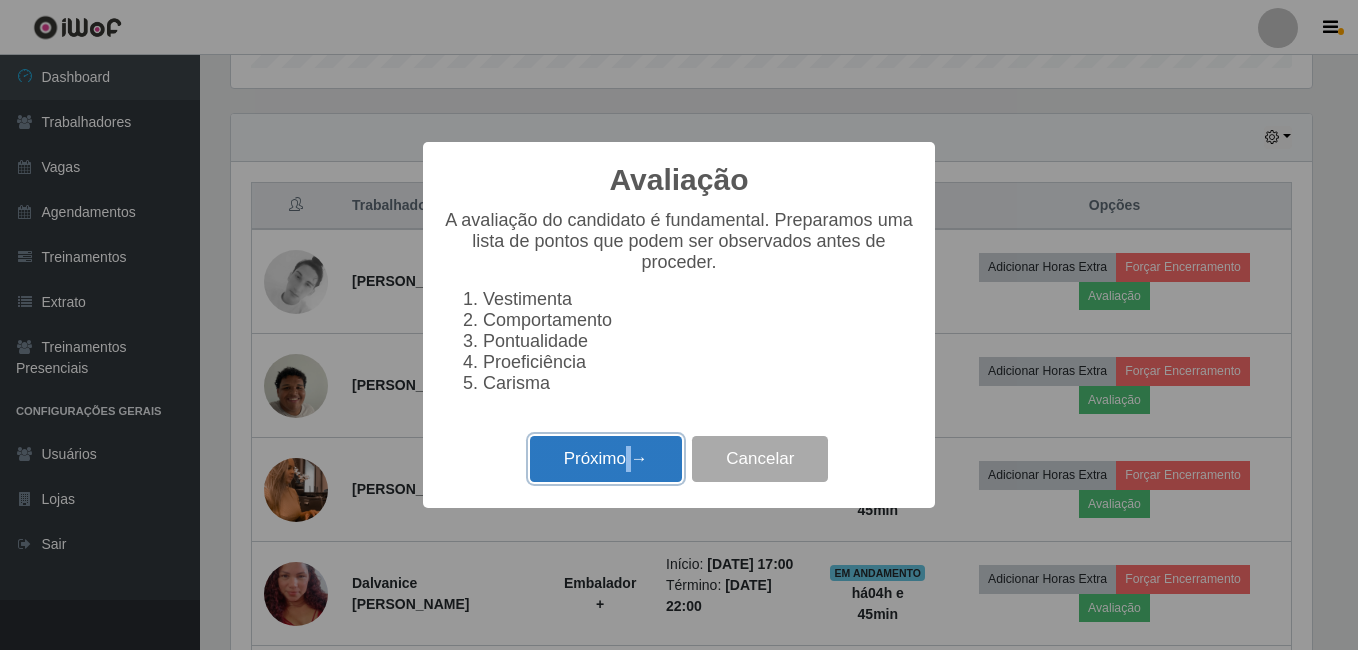 click on "Próximo →" at bounding box center [606, 459] 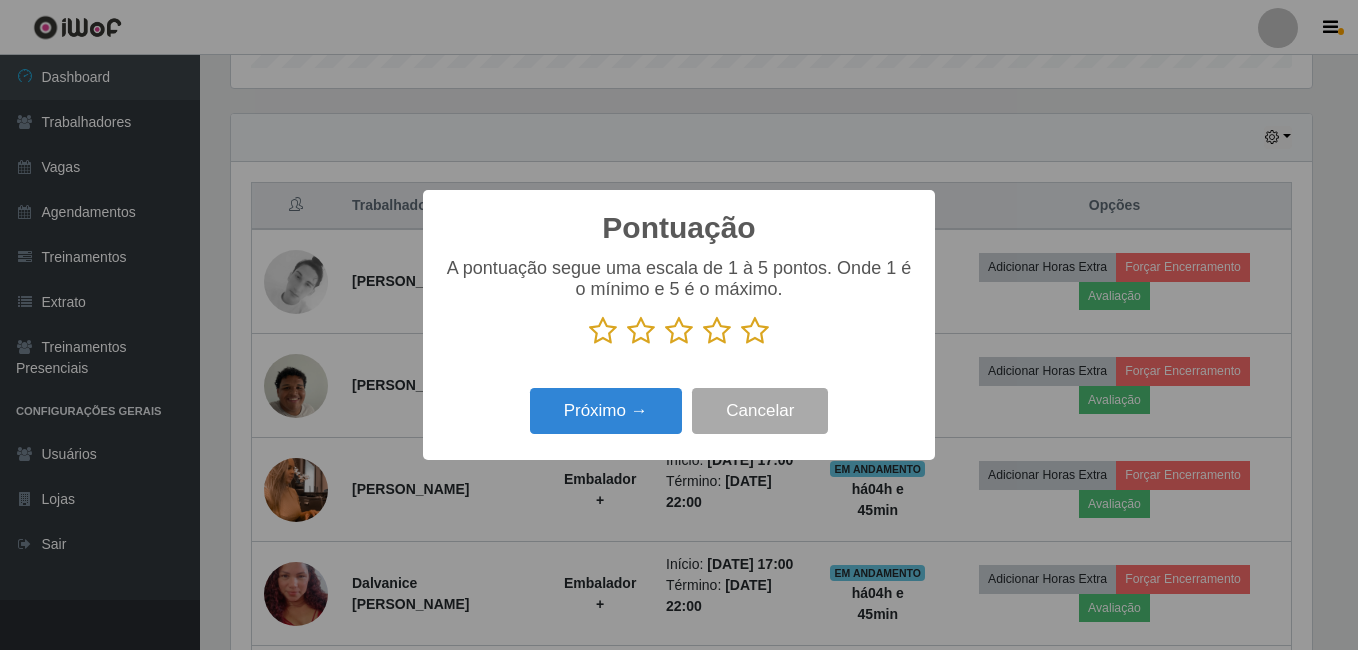 scroll, scrollTop: 999585, scrollLeft: 998919, axis: both 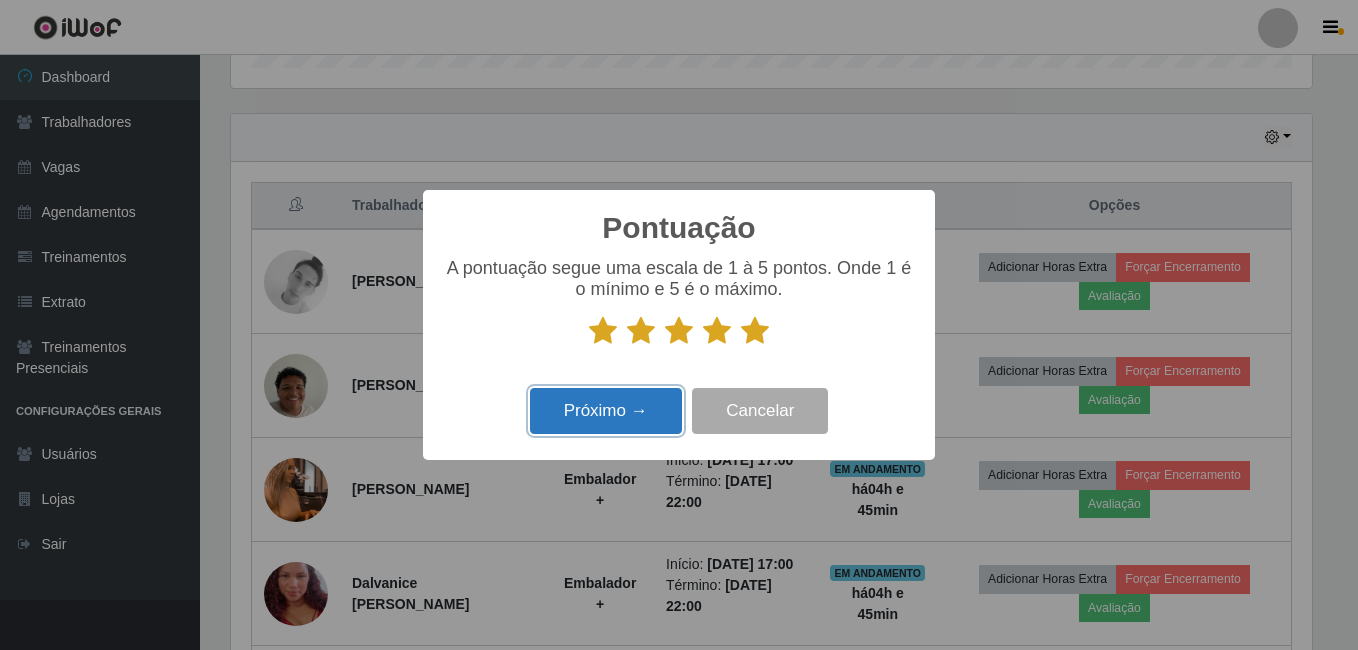 click on "Próximo →" at bounding box center [606, 411] 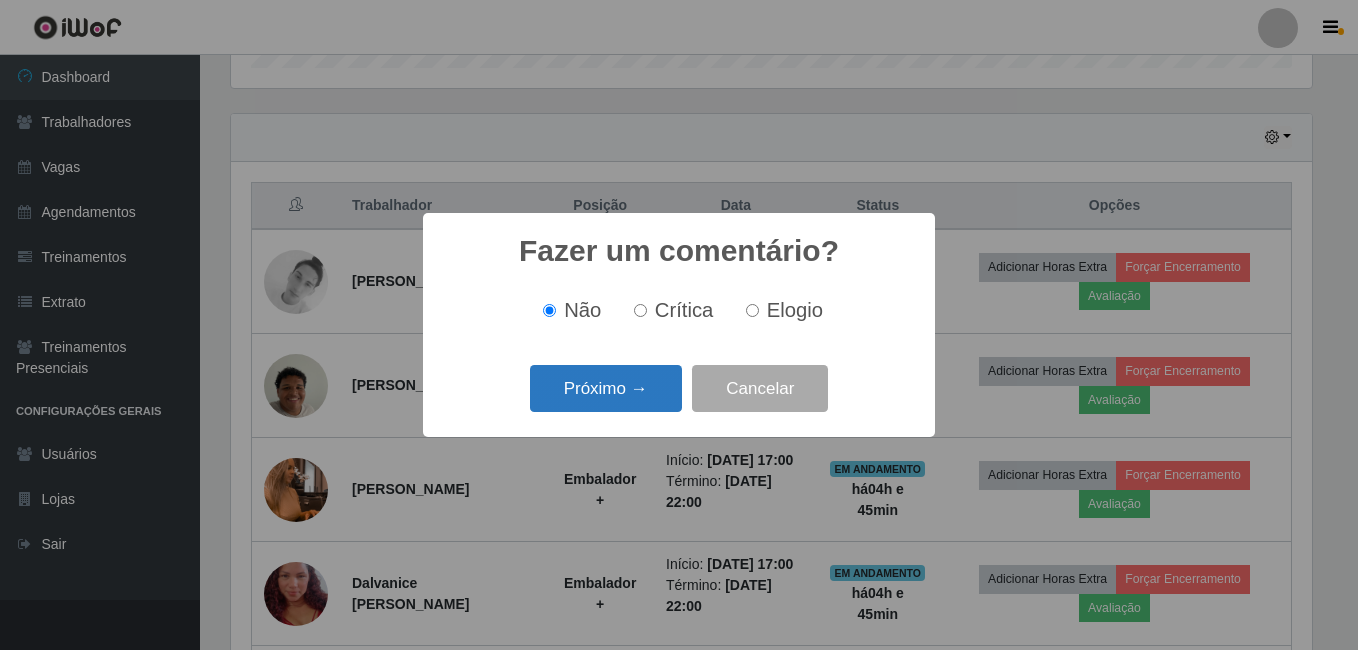 click on "Próximo →" at bounding box center (606, 388) 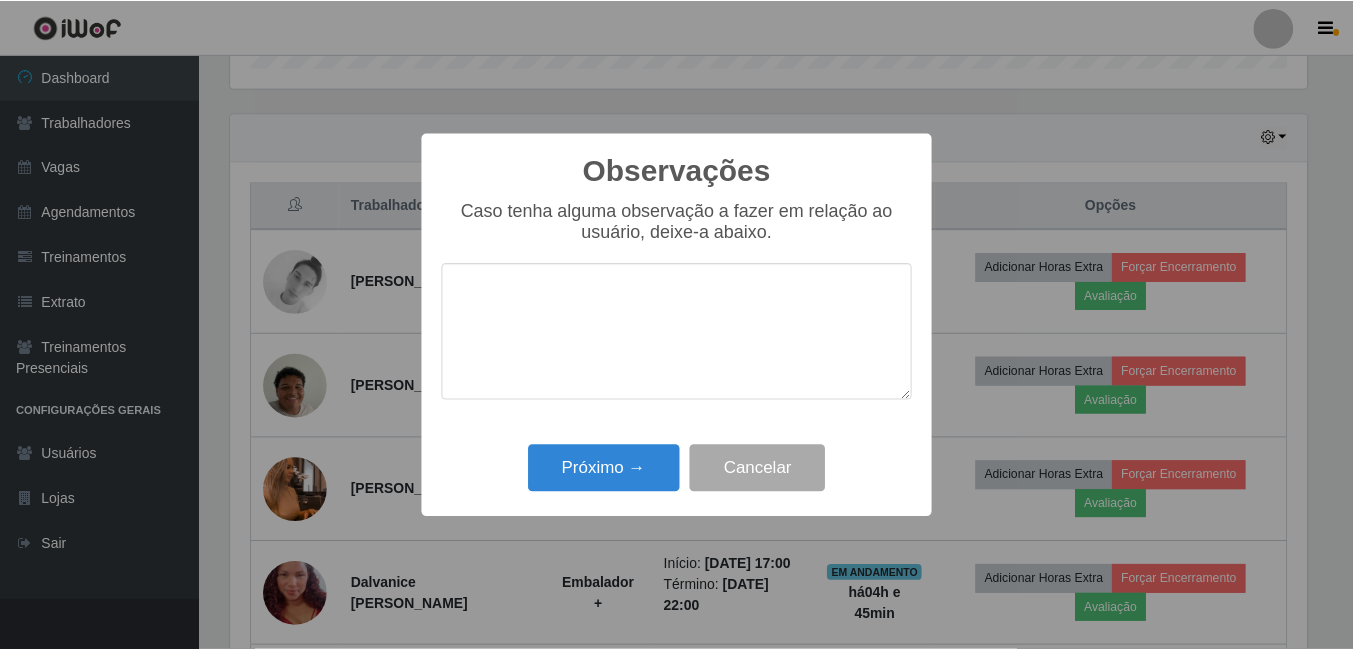 scroll, scrollTop: 999585, scrollLeft: 998919, axis: both 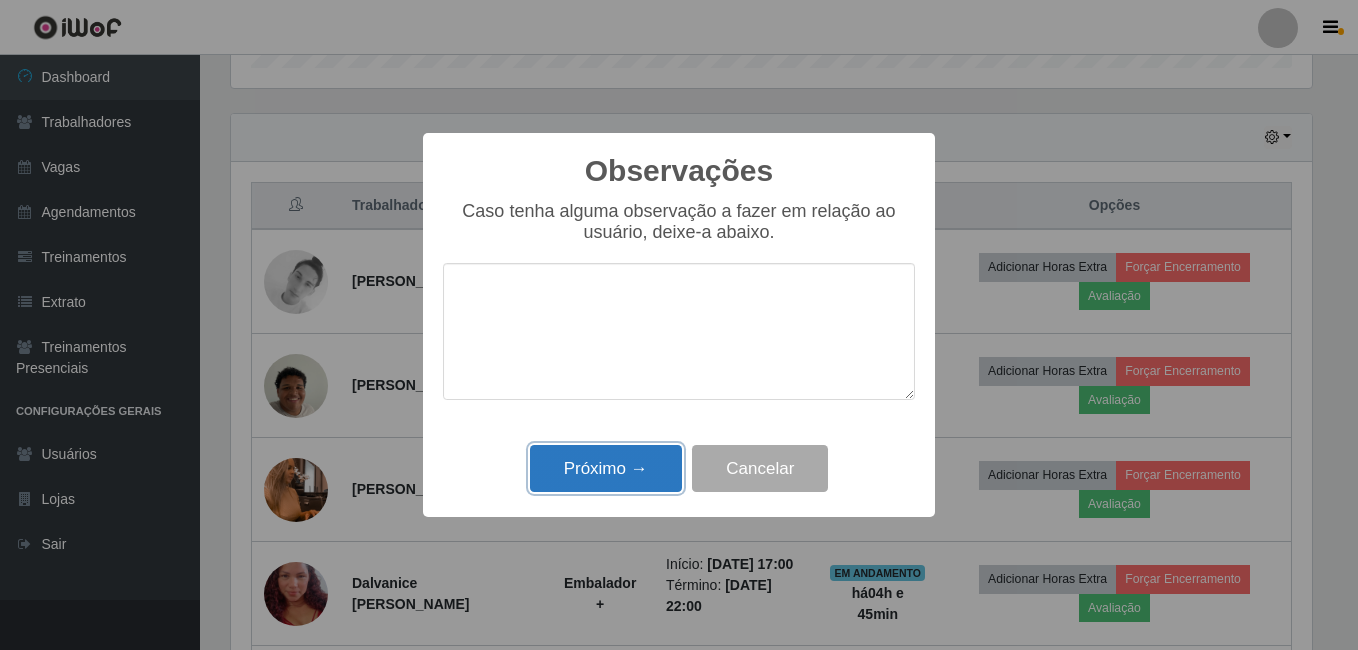 click on "Próximo →" at bounding box center [606, 468] 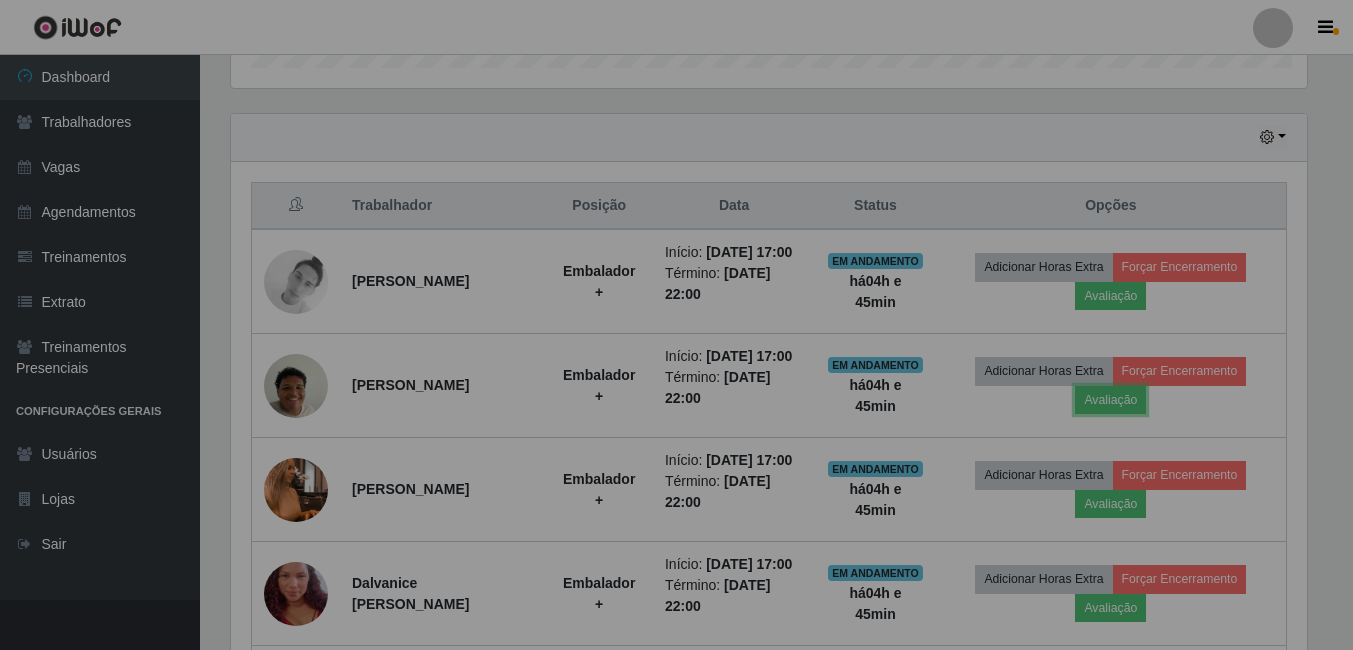 scroll, scrollTop: 999585, scrollLeft: 998909, axis: both 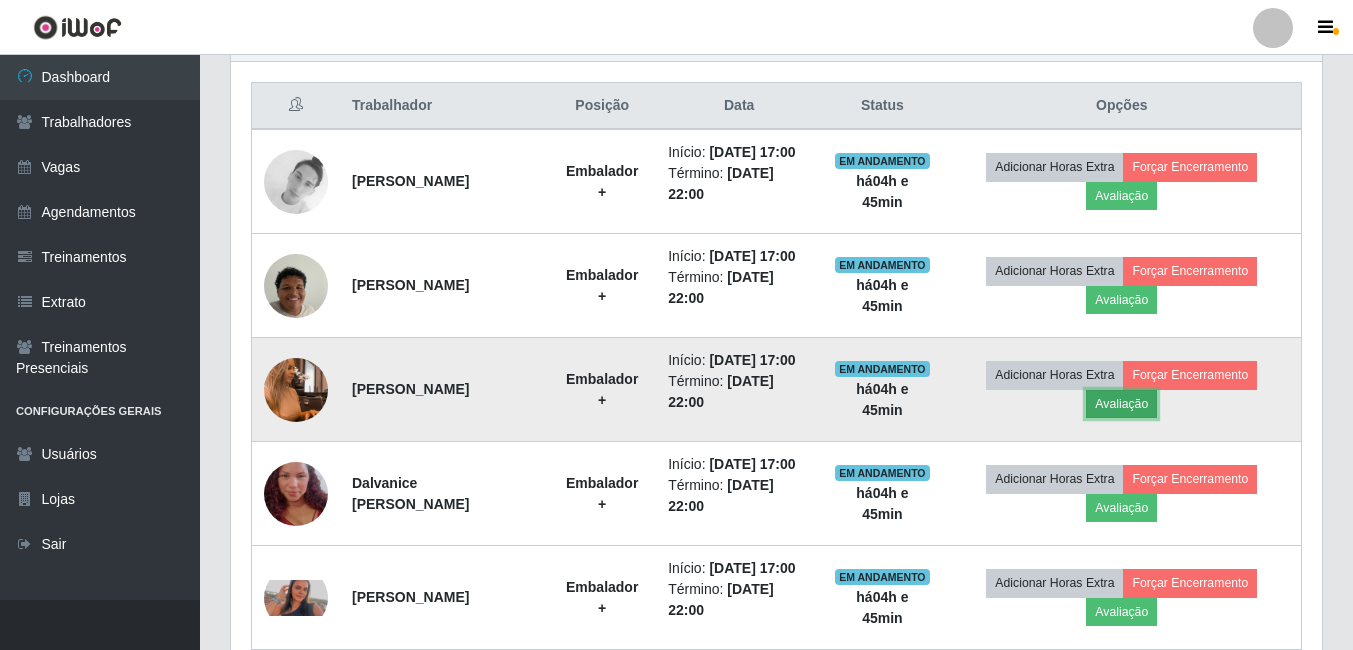click on "Avaliação" at bounding box center (1121, 404) 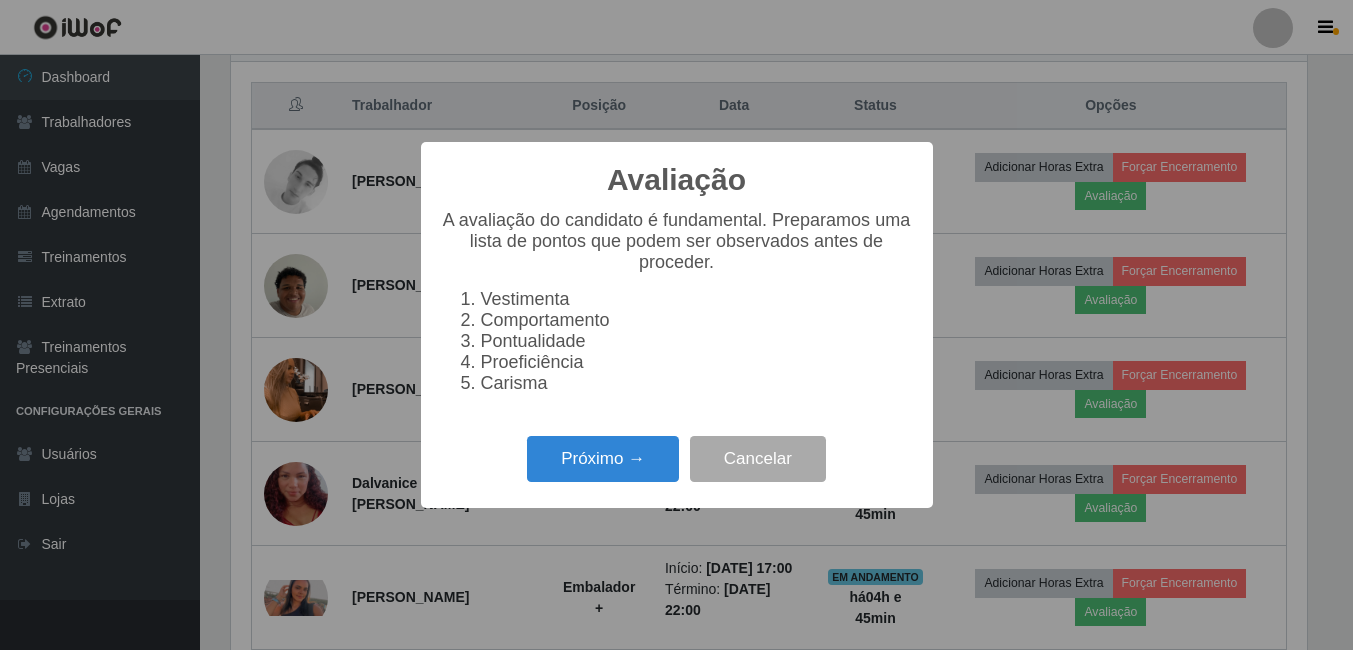 scroll, scrollTop: 999585, scrollLeft: 998919, axis: both 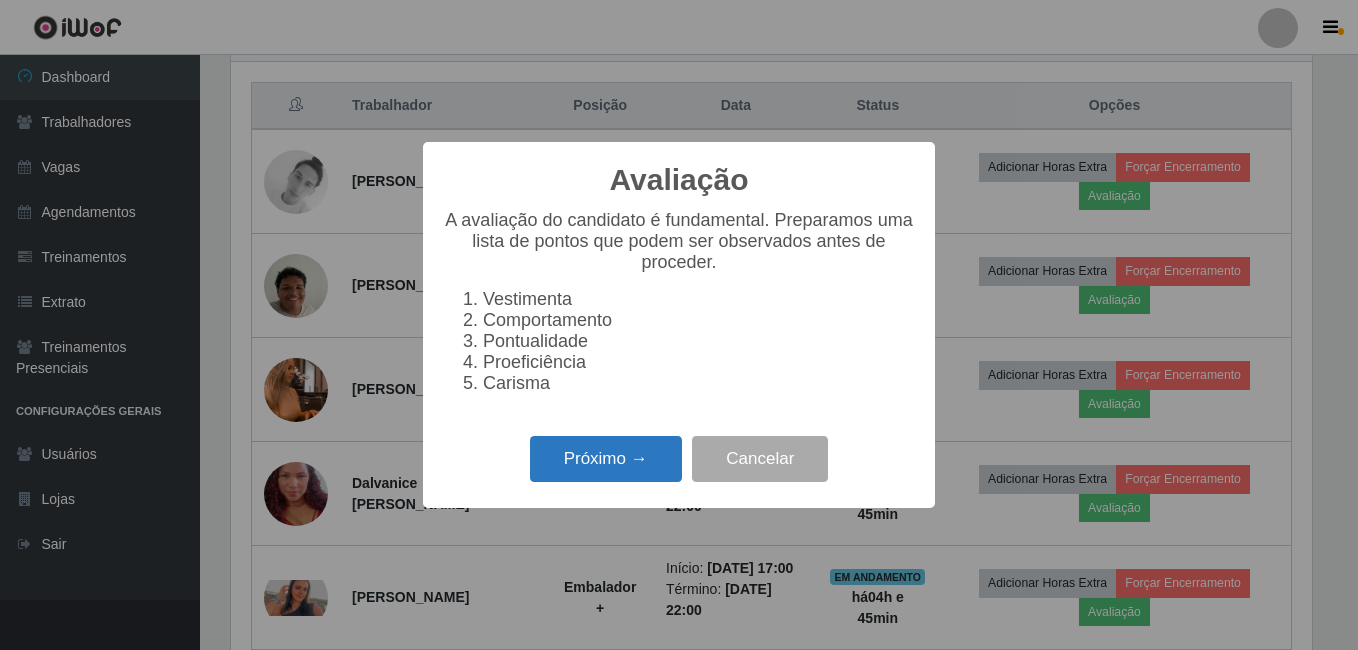 click on "Próximo →" at bounding box center (606, 459) 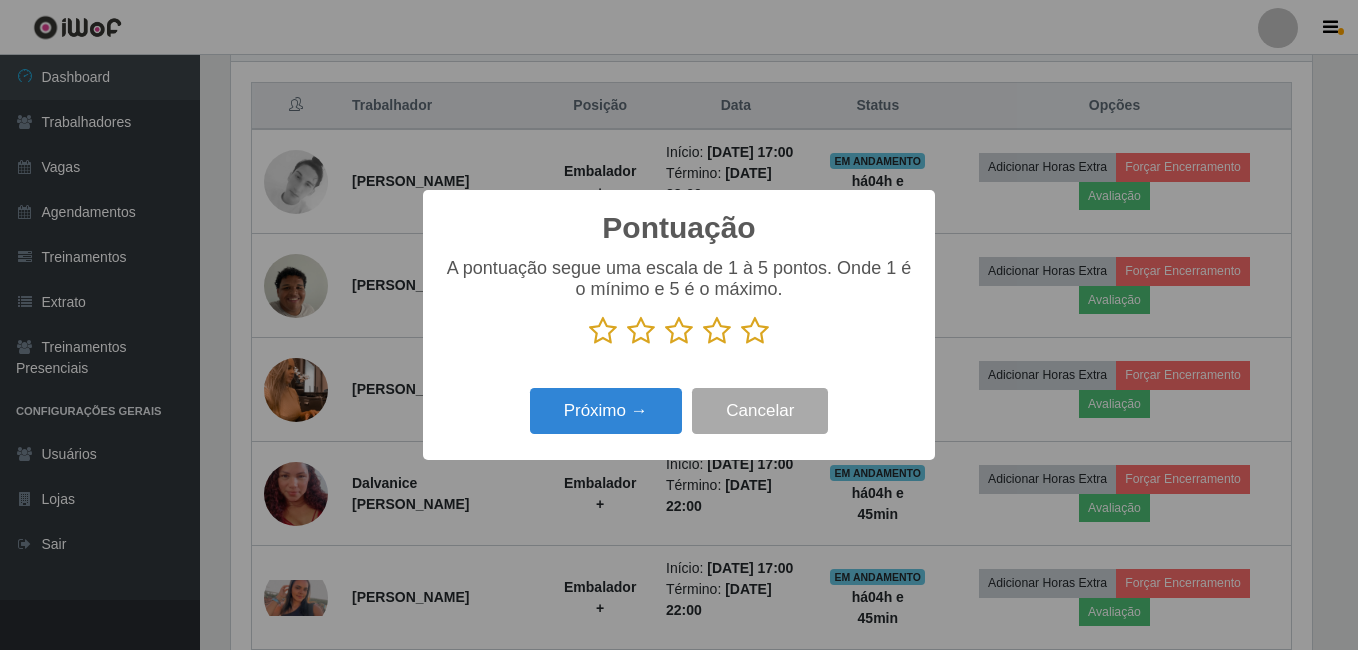 click at bounding box center [755, 331] 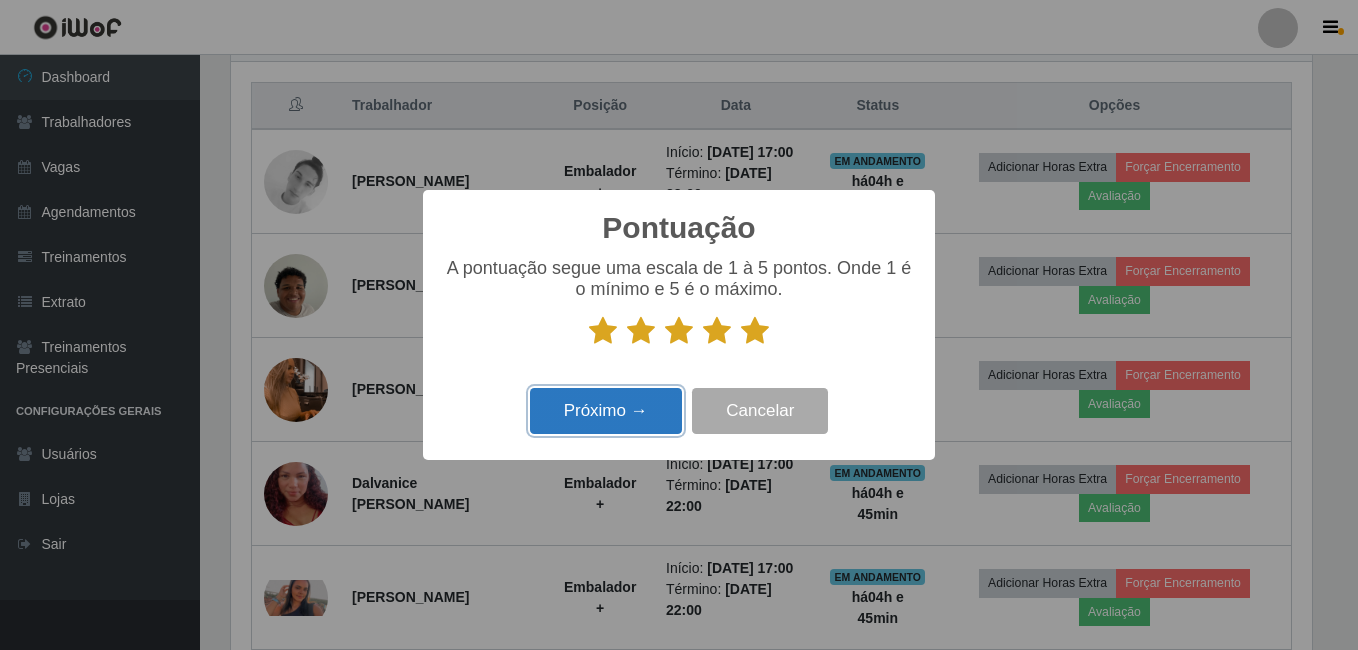 click on "Próximo →" at bounding box center (606, 411) 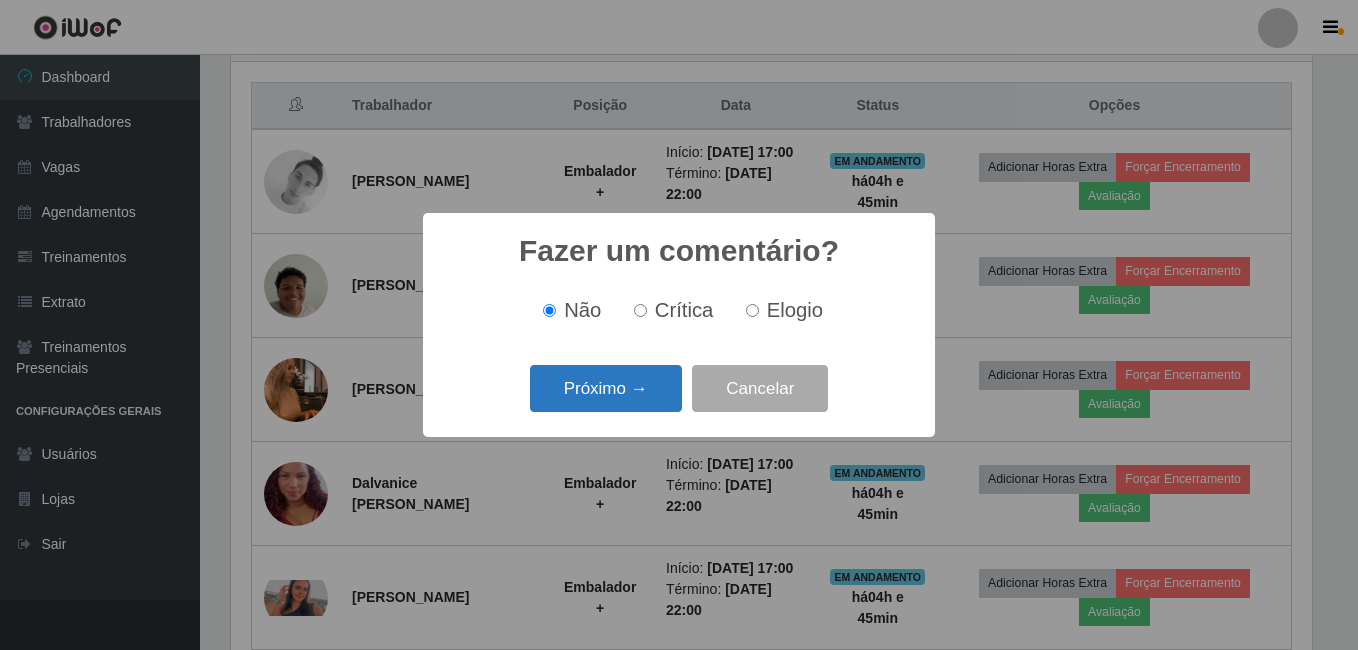 click on "Próximo →" at bounding box center [606, 388] 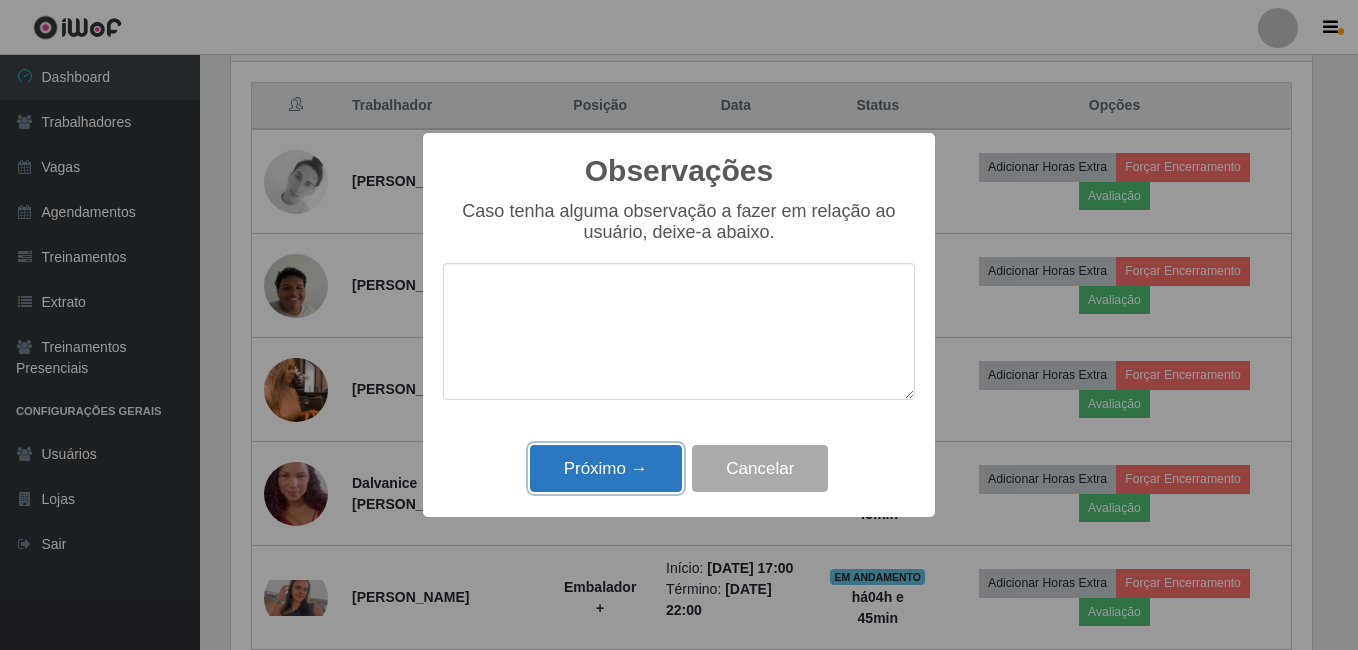 click on "Próximo →" at bounding box center (606, 468) 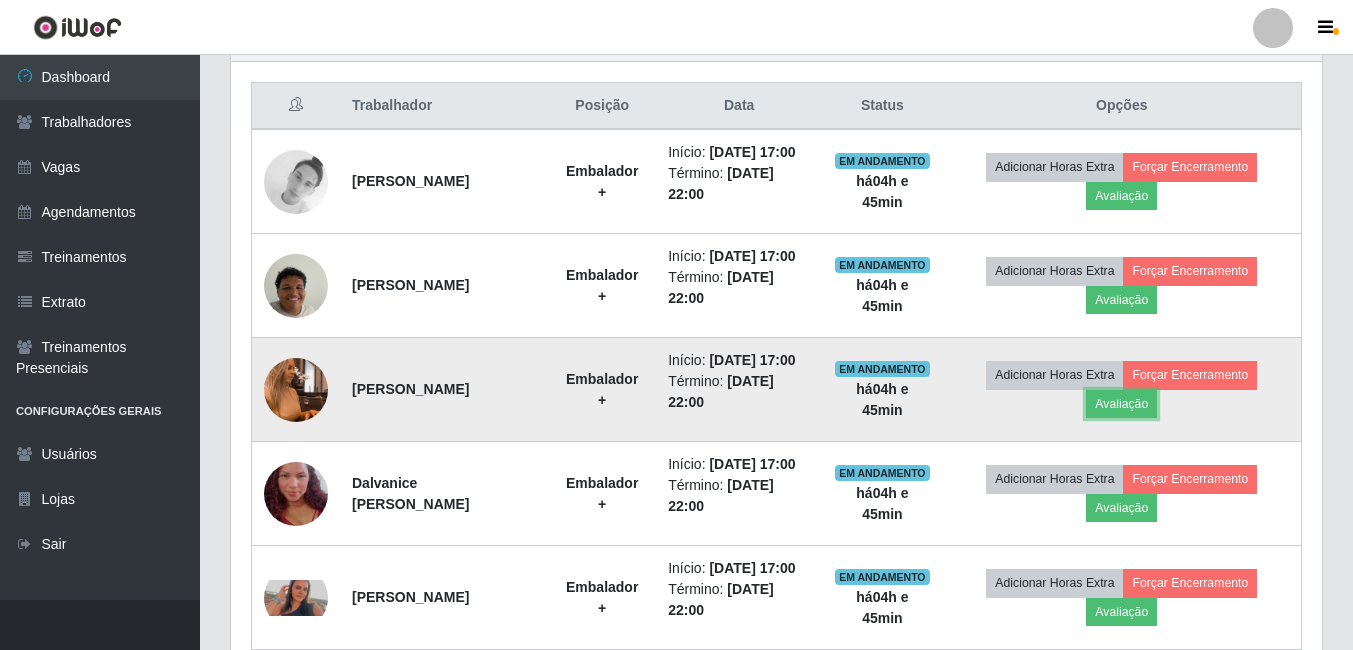 scroll, scrollTop: 999585, scrollLeft: 998909, axis: both 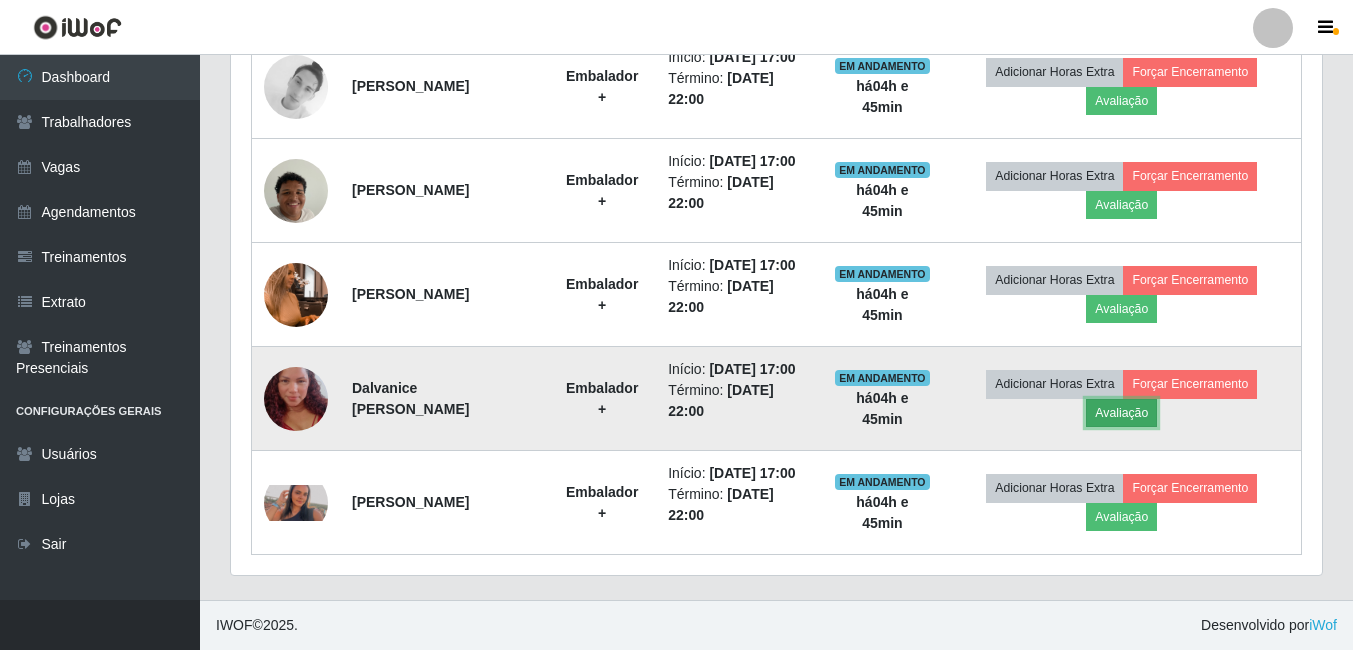 click on "Avaliação" at bounding box center [1121, 413] 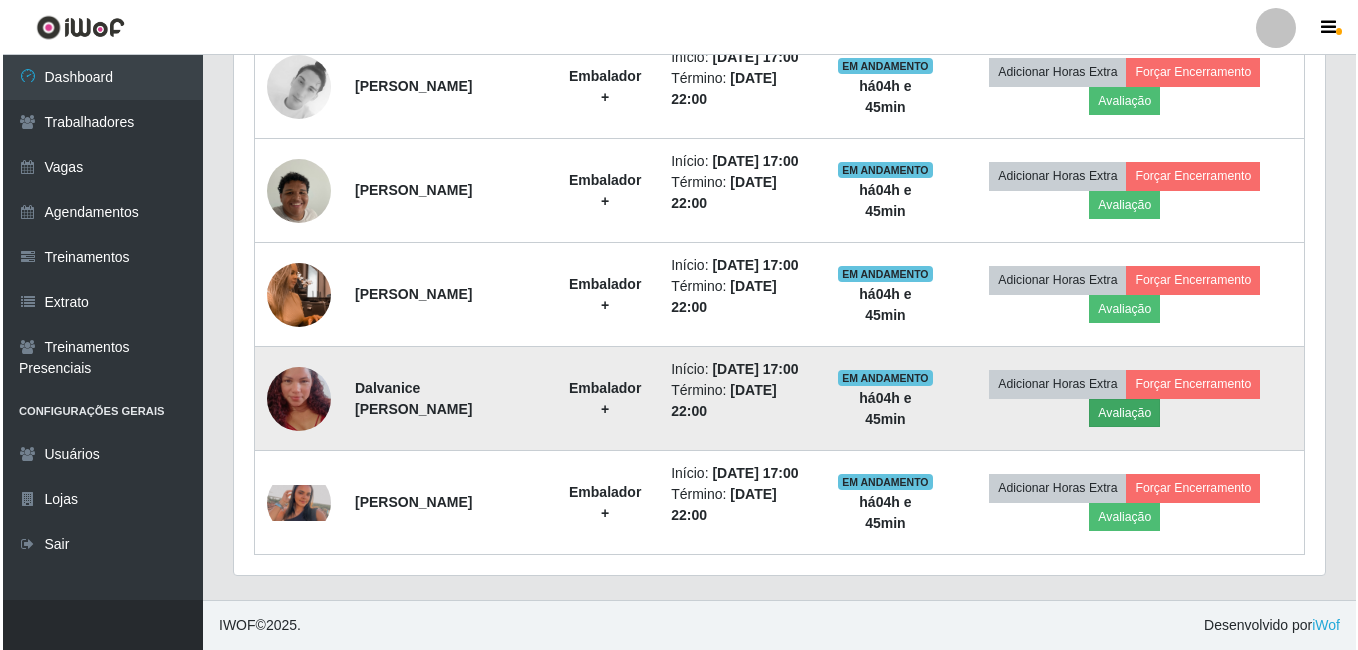 scroll, scrollTop: 999585, scrollLeft: 998919, axis: both 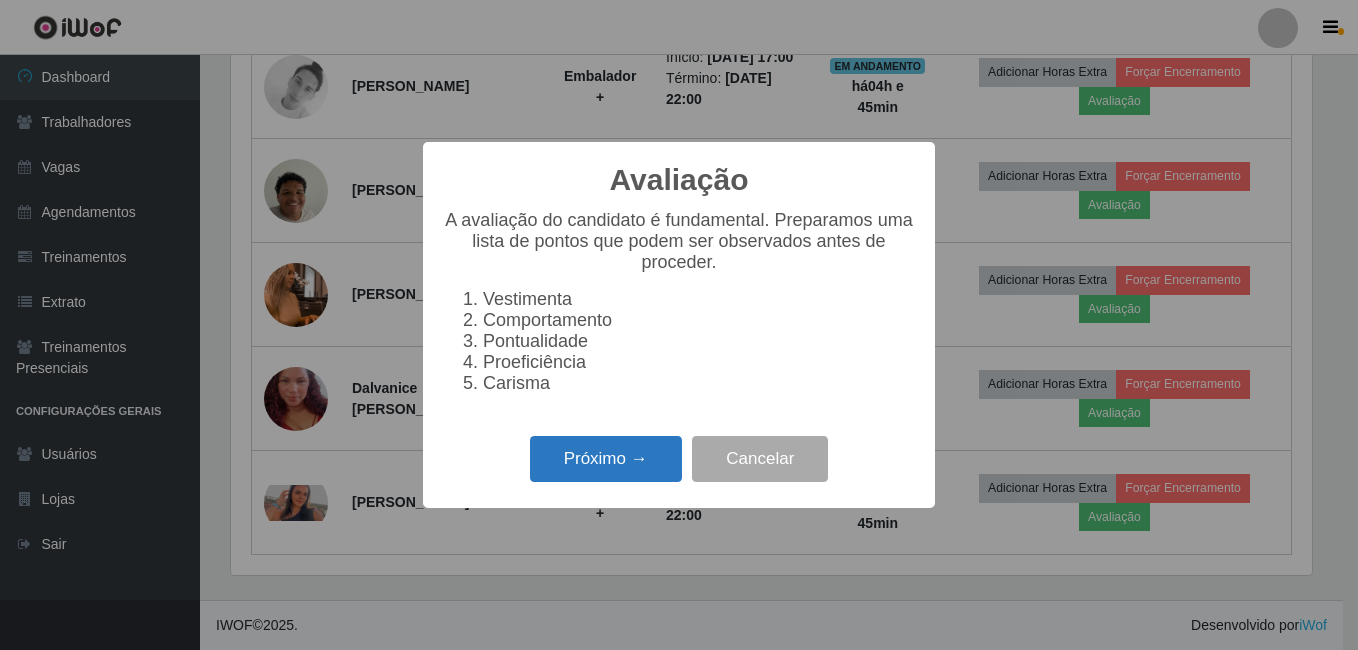 click on "Próximo →" at bounding box center (606, 459) 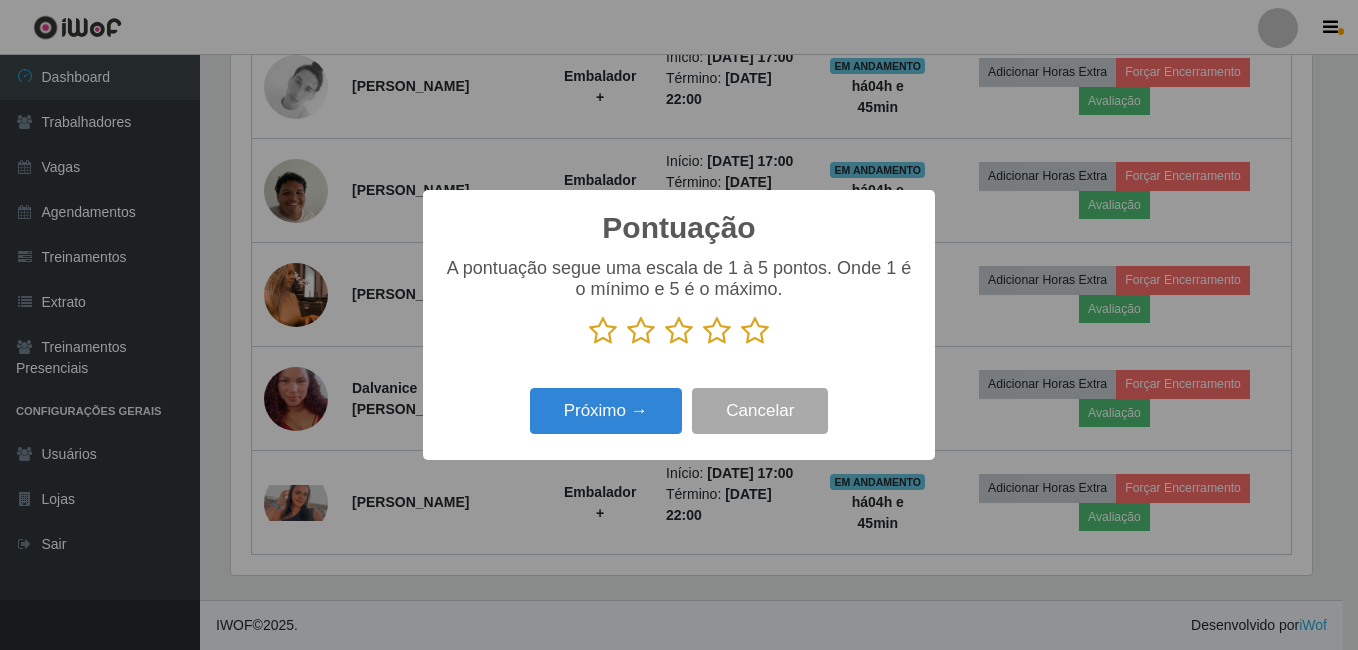 drag, startPoint x: 756, startPoint y: 339, endPoint x: 707, endPoint y: 402, distance: 79.81228 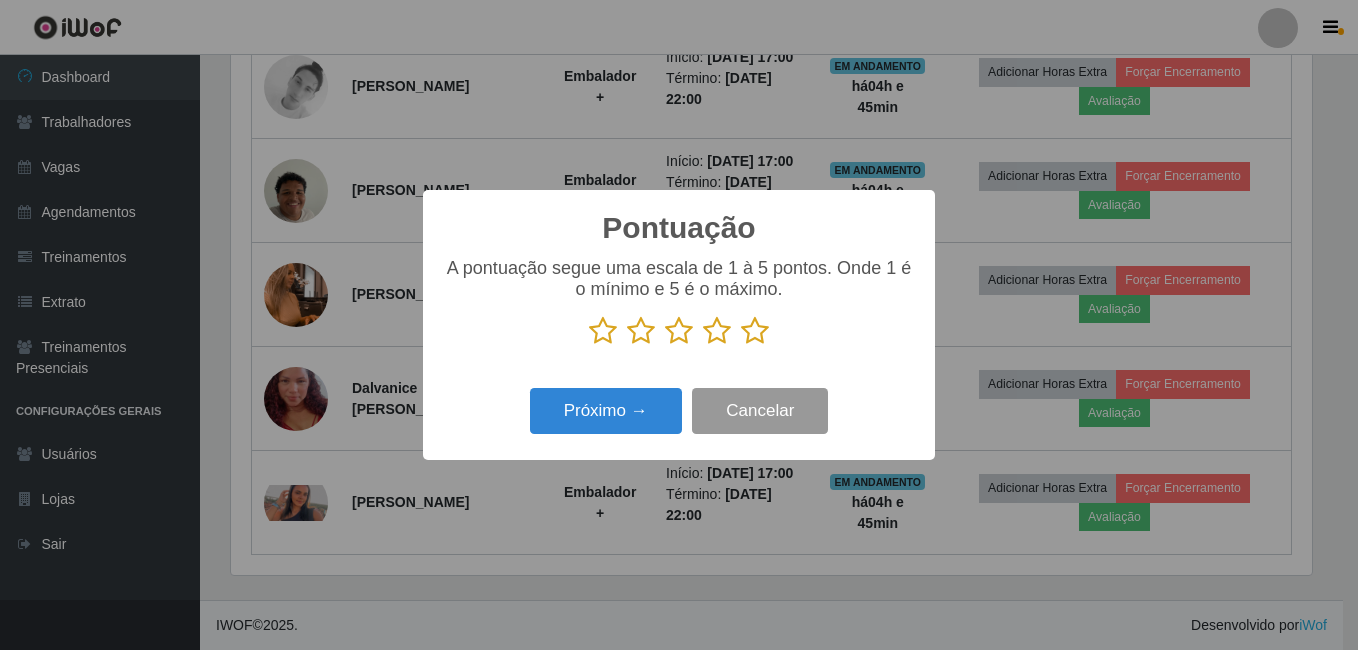 click at bounding box center [755, 331] 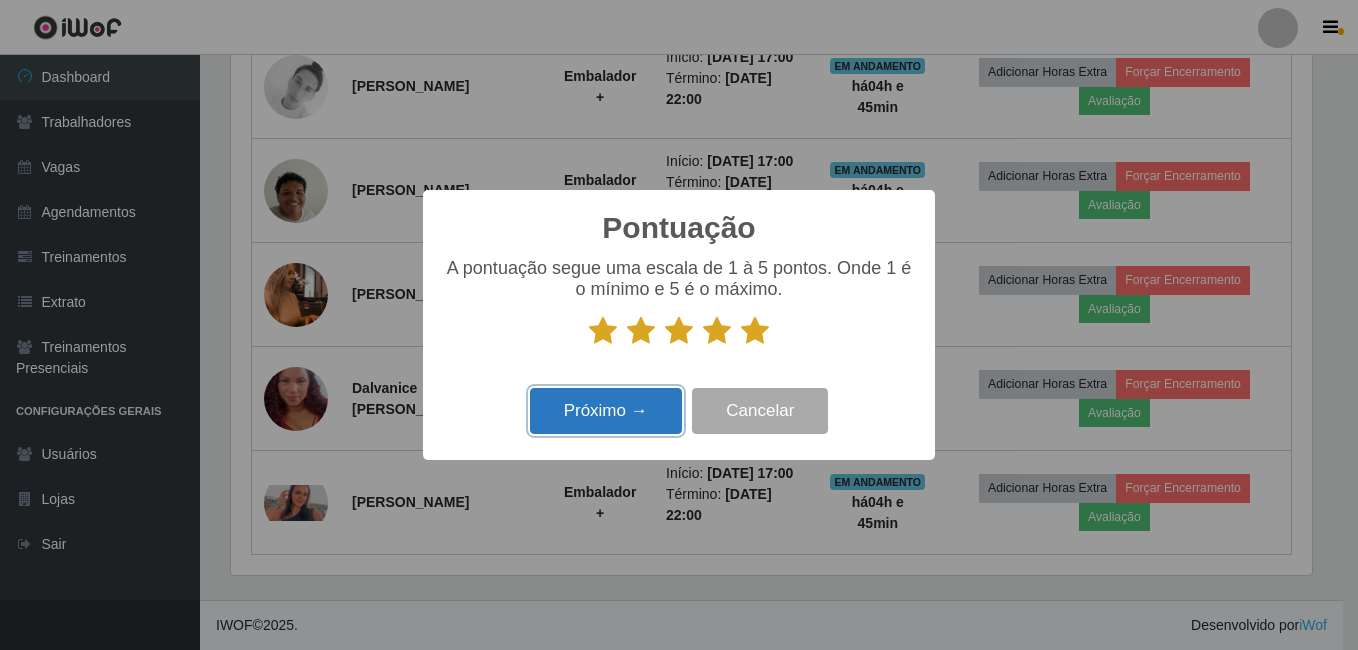 click on "Próximo →" at bounding box center (606, 411) 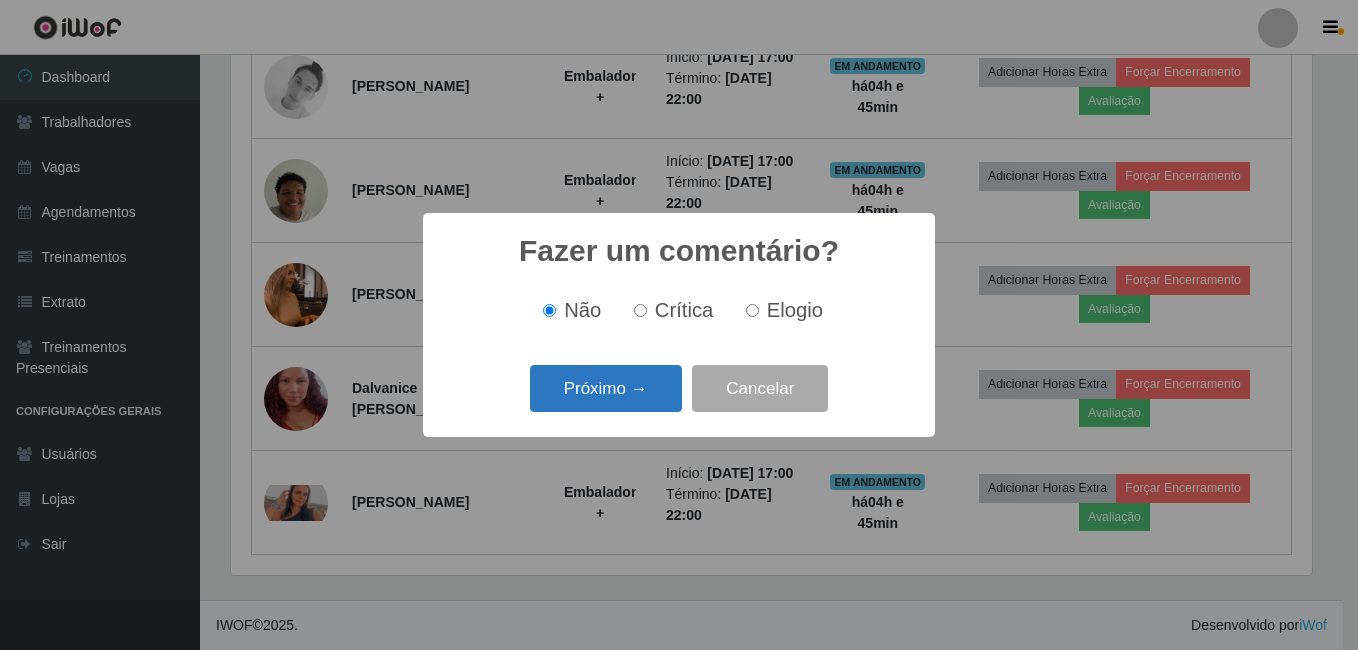 click on "Próximo →" at bounding box center (606, 388) 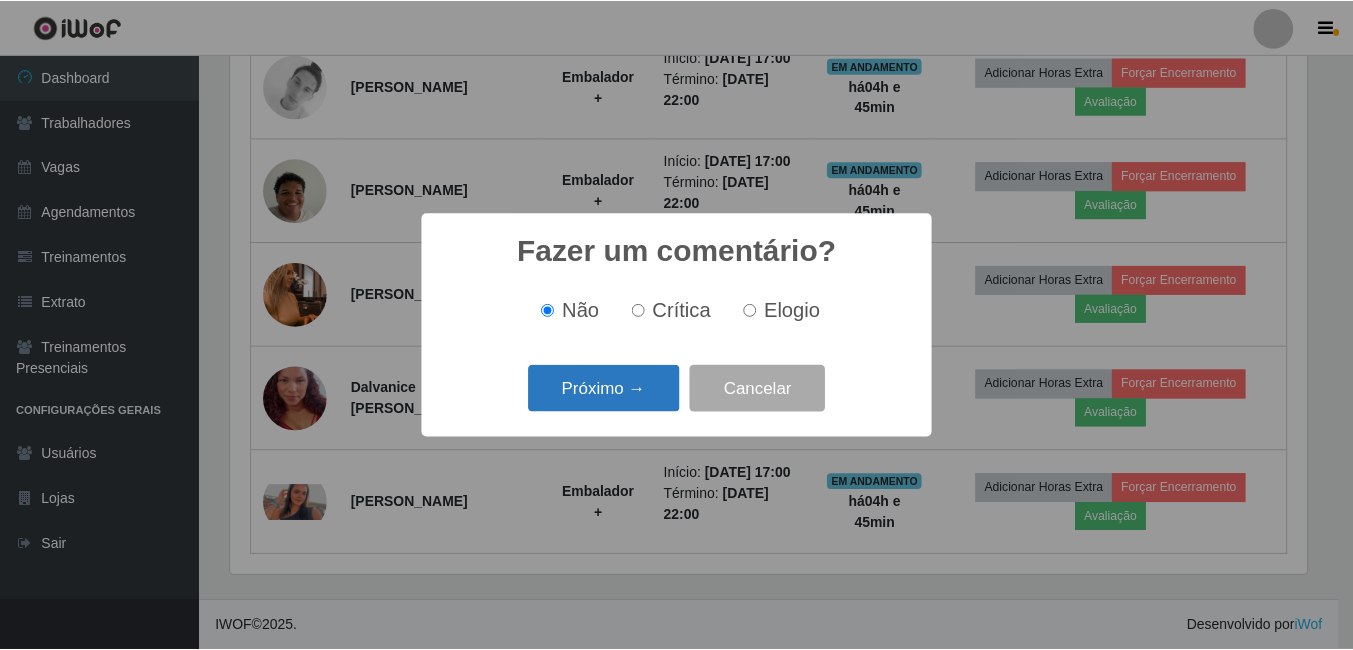 scroll, scrollTop: 999585, scrollLeft: 998919, axis: both 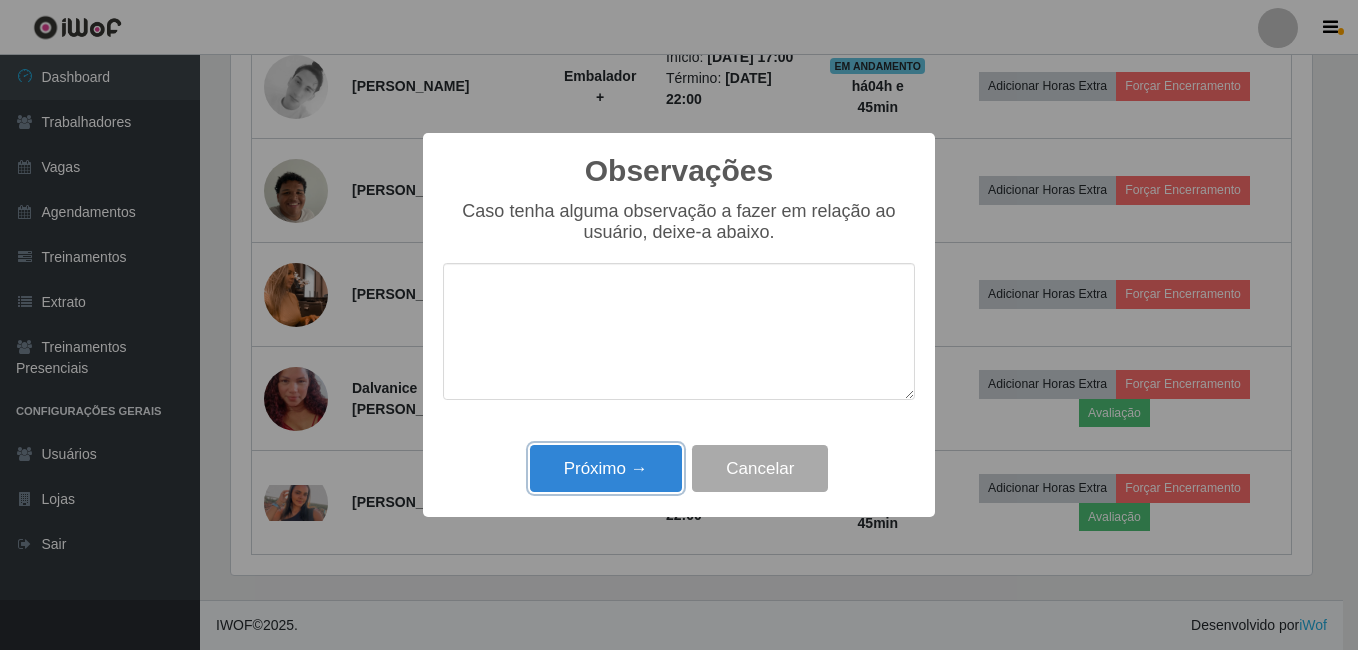 click on "Próximo →" at bounding box center [606, 468] 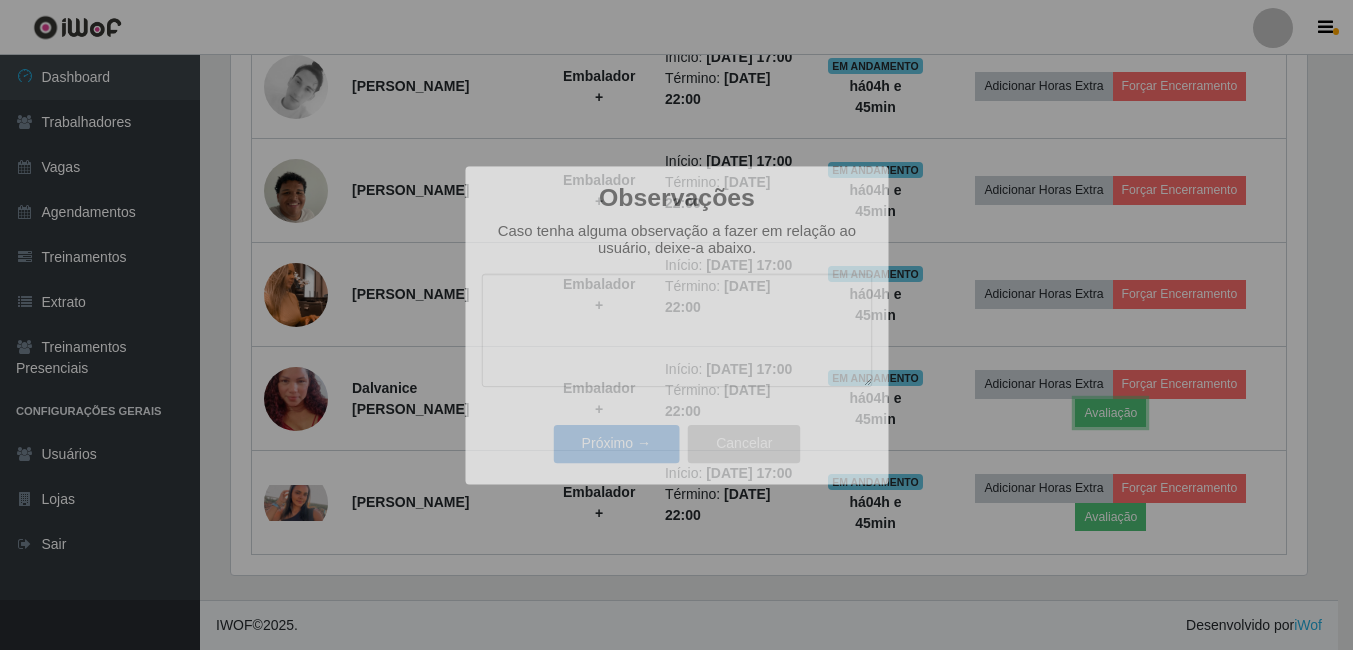 scroll, scrollTop: 999585, scrollLeft: 998909, axis: both 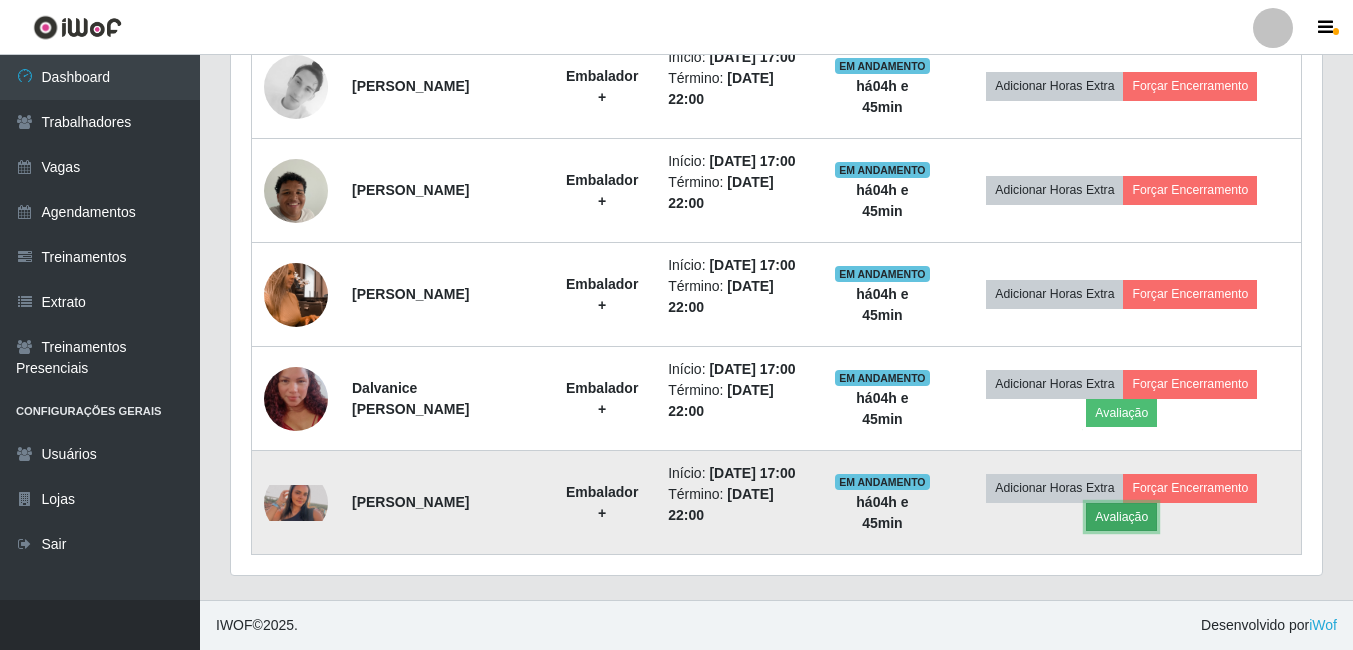 click on "Avaliação" at bounding box center (1121, 517) 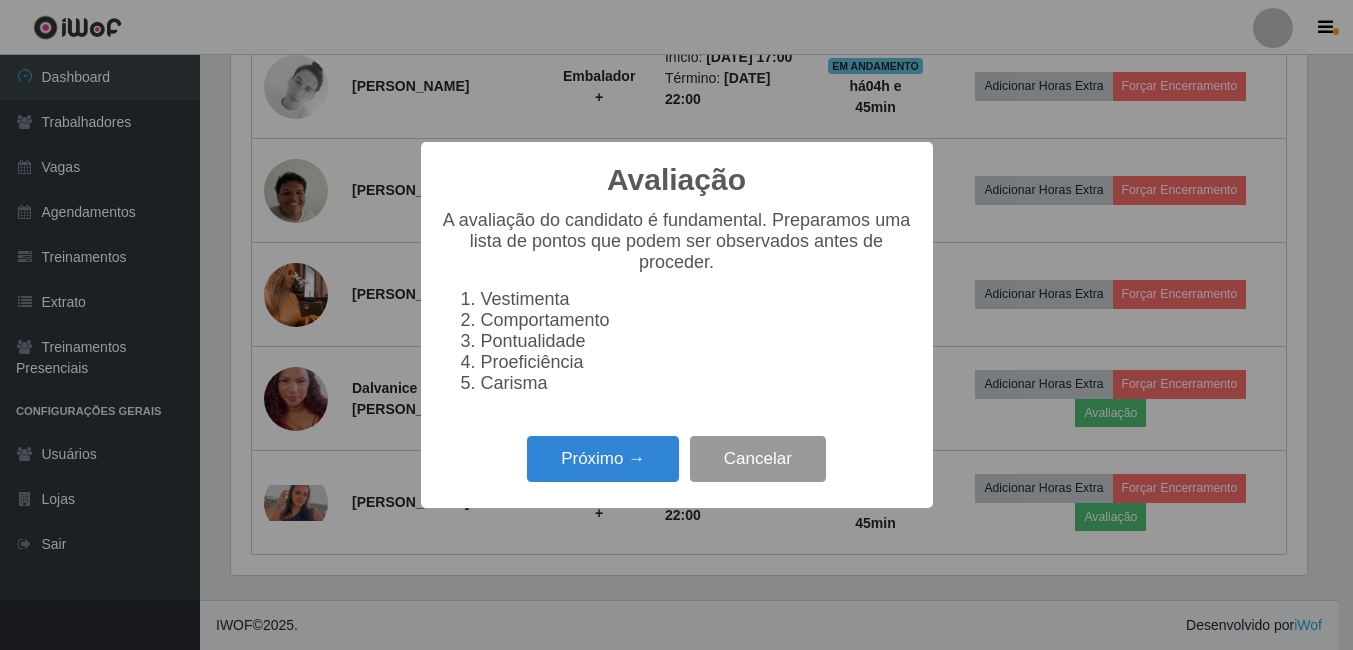 scroll, scrollTop: 999585, scrollLeft: 998919, axis: both 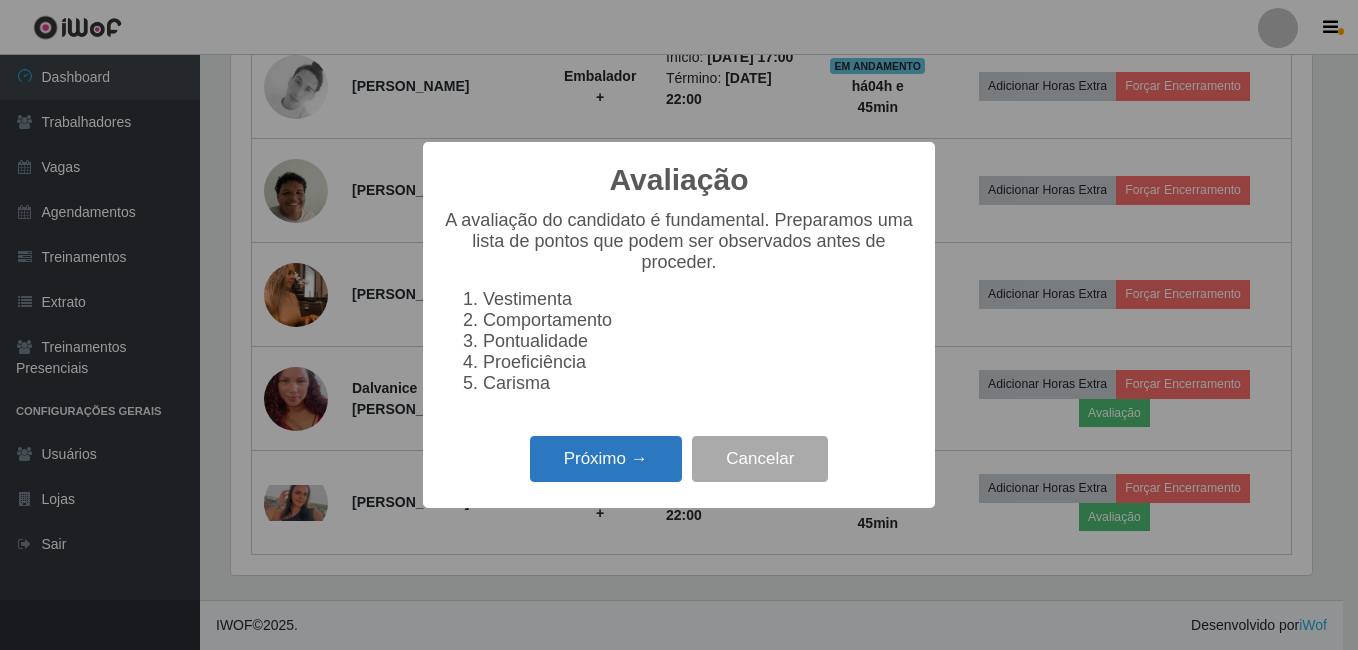 click on "Próximo →" at bounding box center [606, 459] 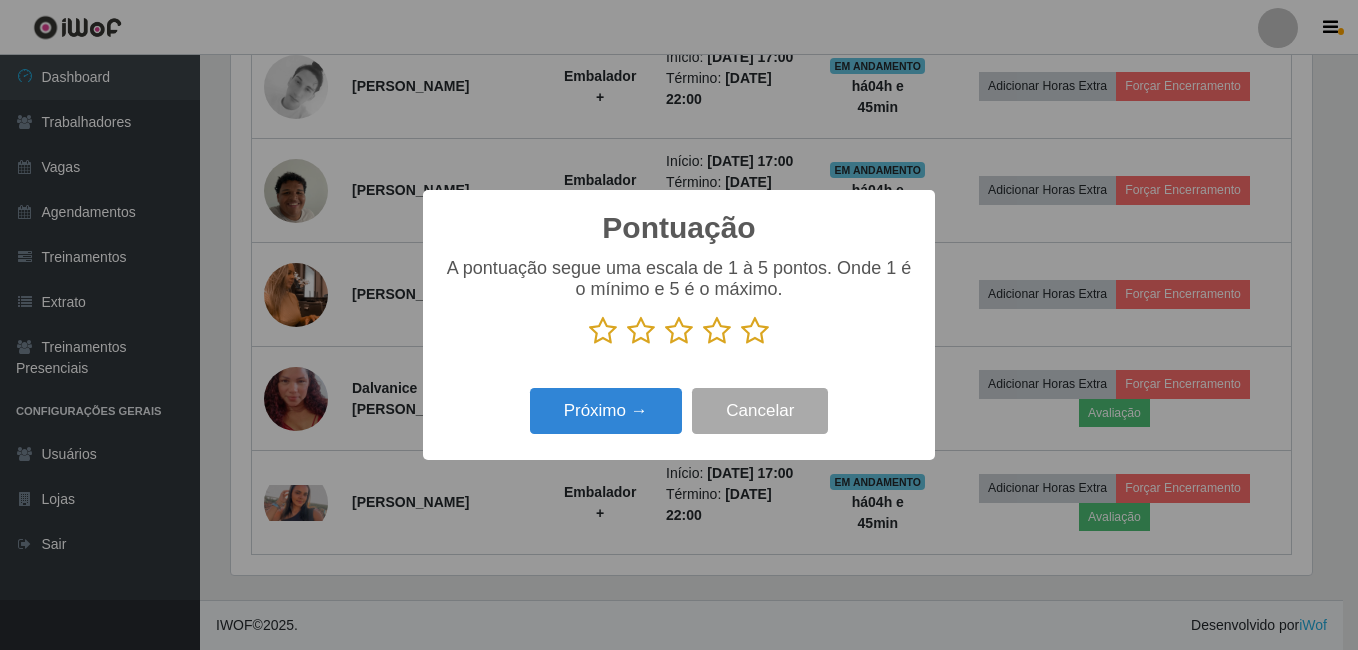 scroll 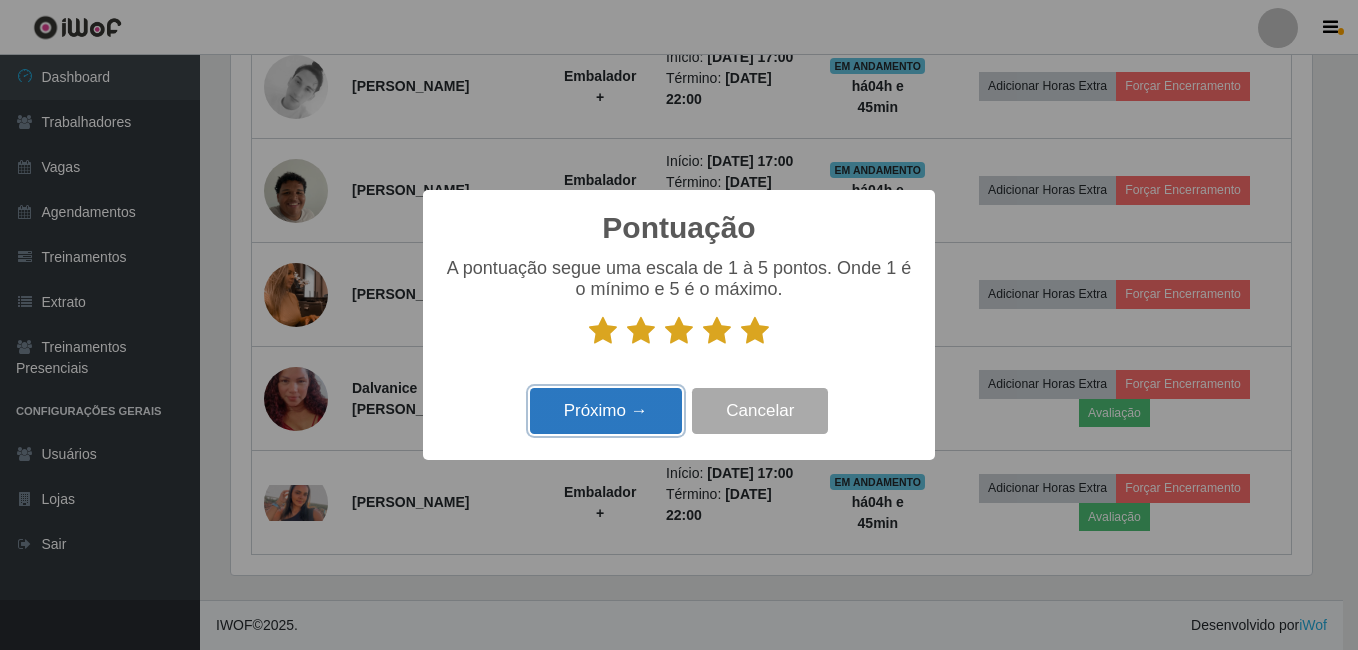 click on "Próximo →" at bounding box center [606, 411] 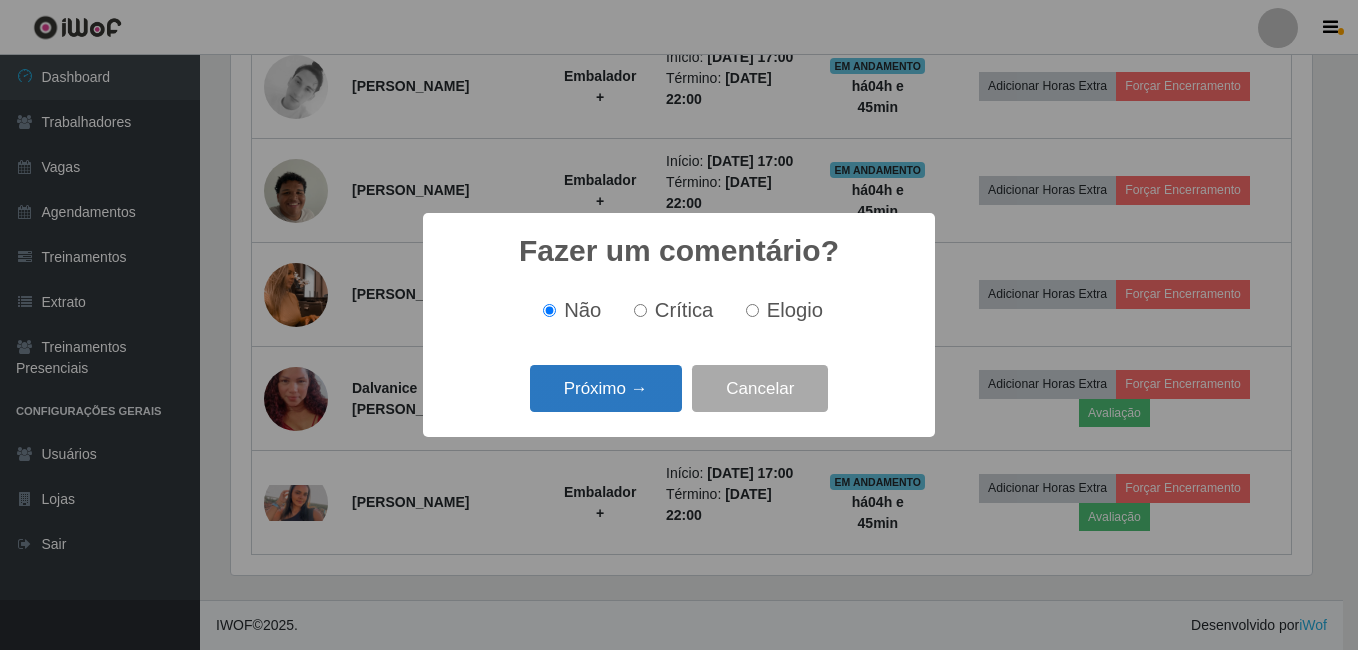 click on "Próximo →" at bounding box center [606, 388] 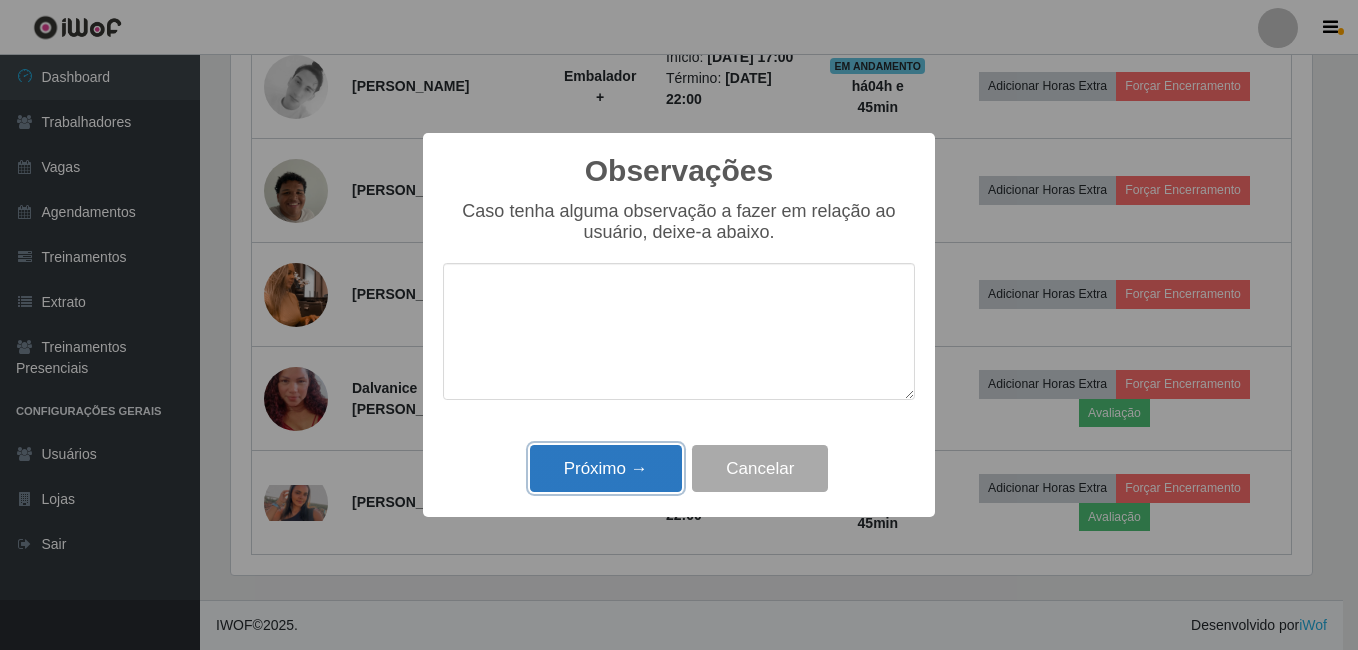 click on "Próximo →" at bounding box center (606, 468) 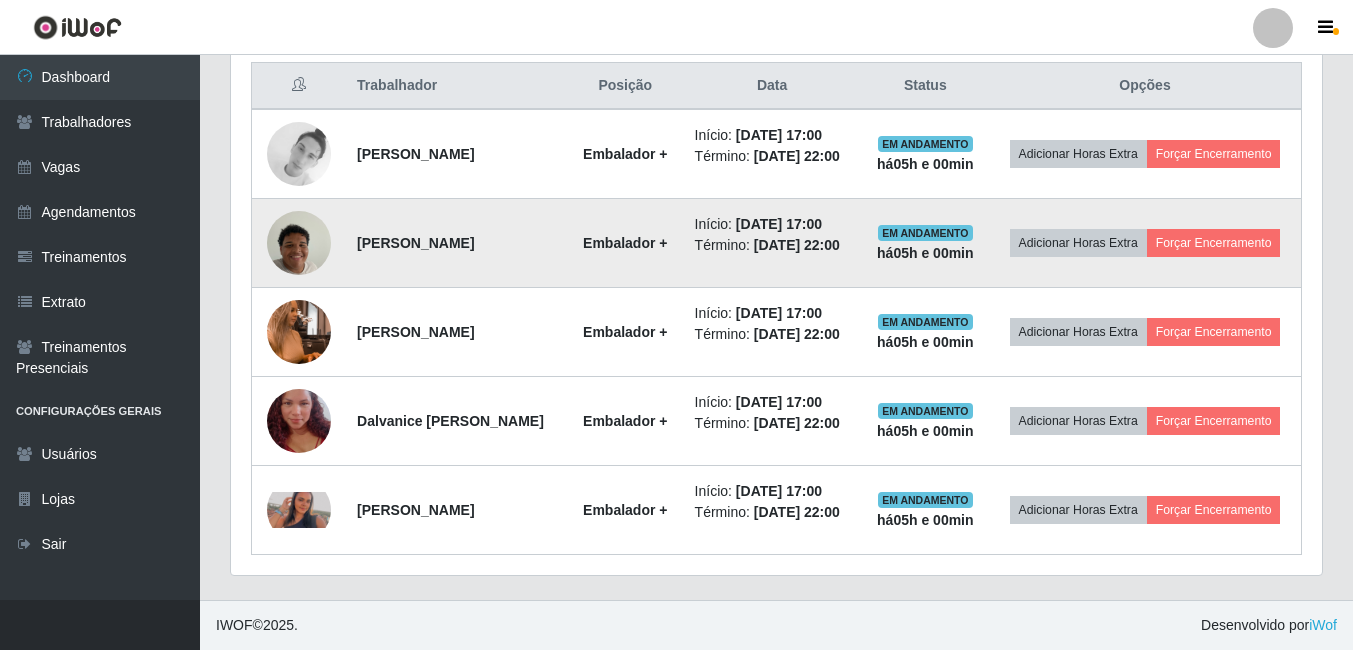 scroll, scrollTop: 742, scrollLeft: 0, axis: vertical 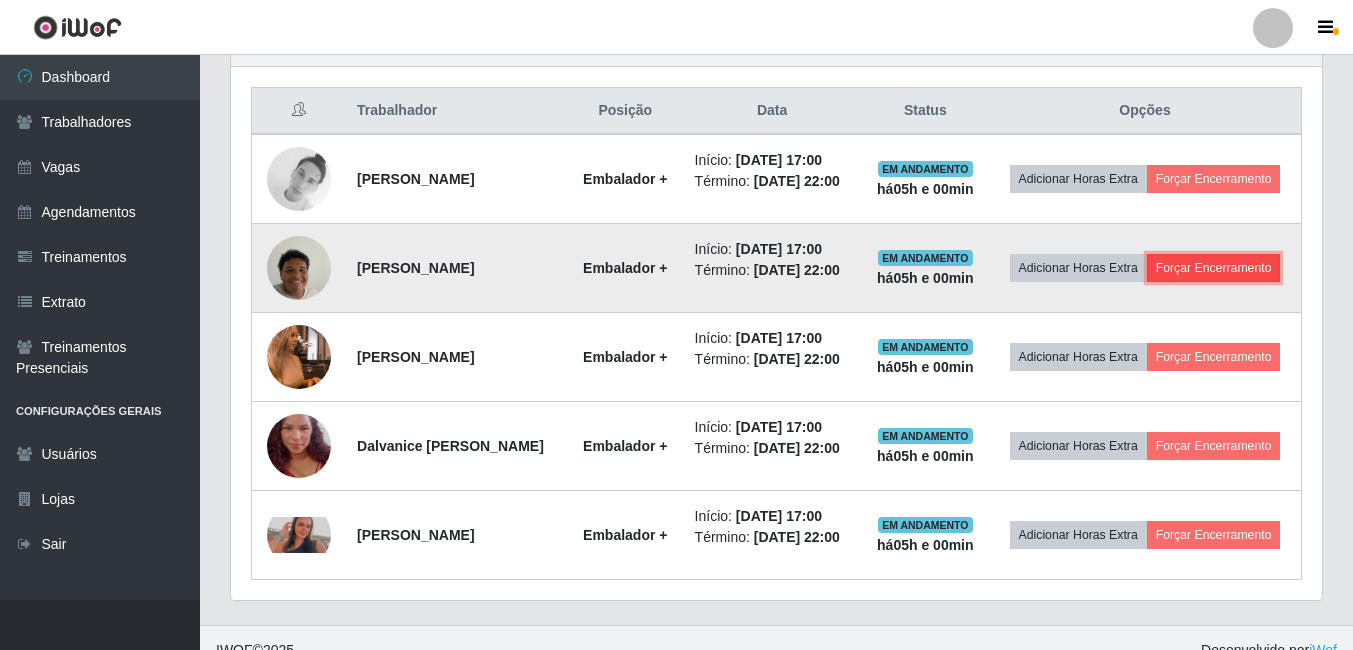 click on "Forçar Encerramento" at bounding box center [1214, 268] 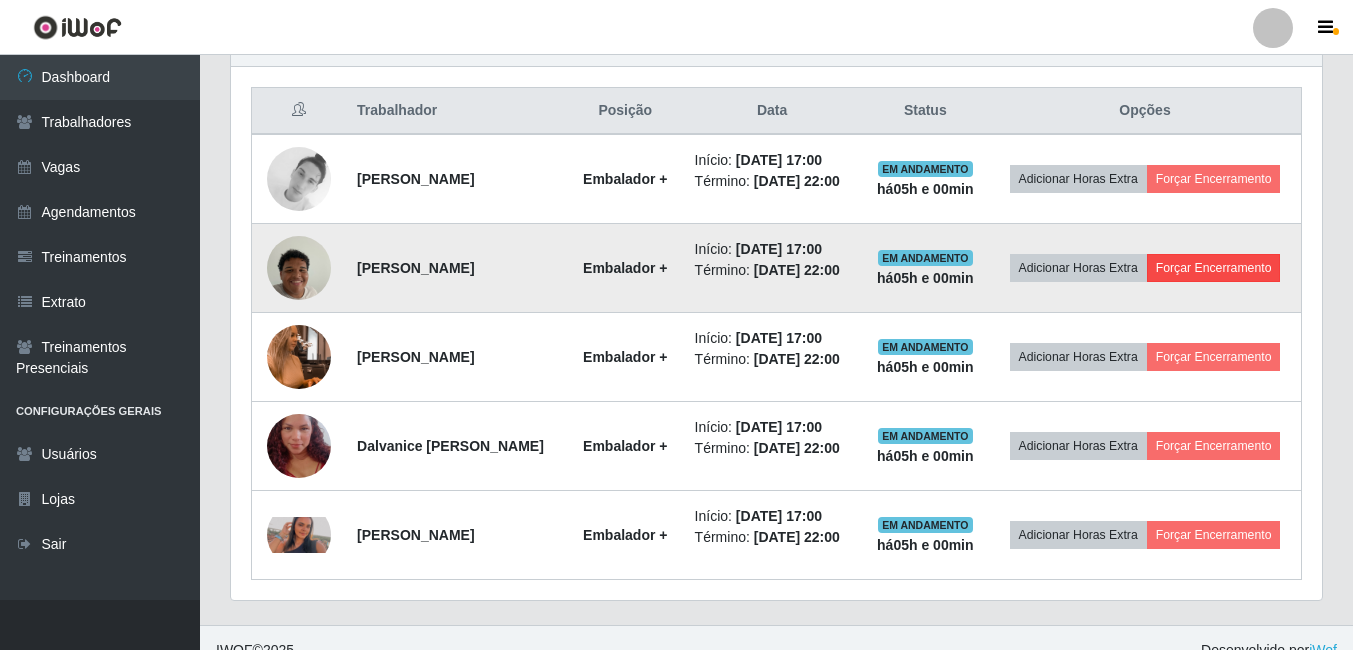 scroll, scrollTop: 999585, scrollLeft: 998919, axis: both 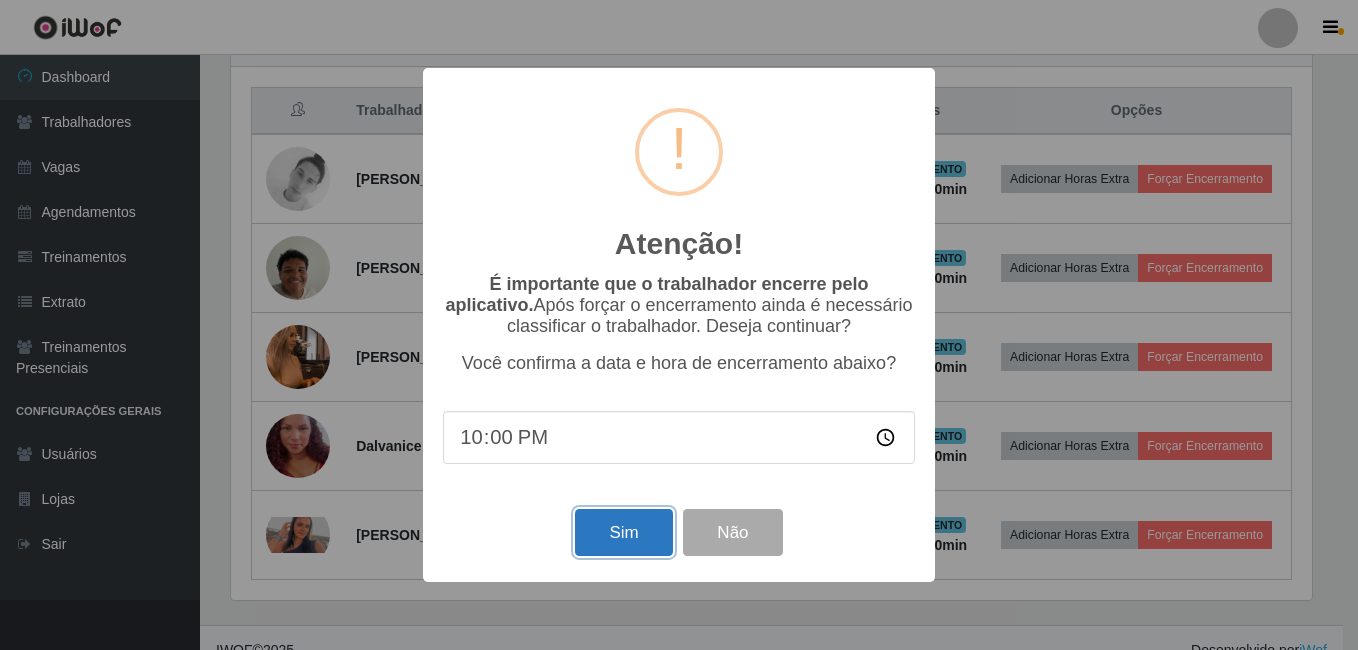 click on "Sim" at bounding box center [623, 532] 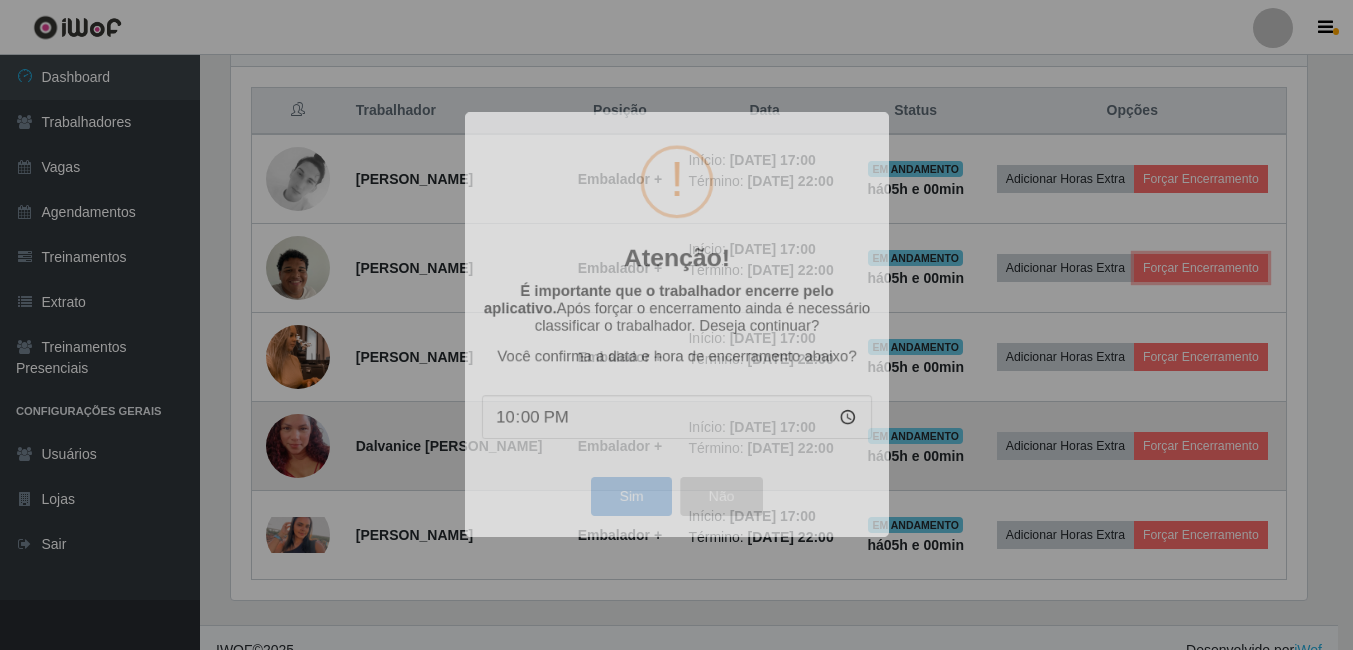 scroll, scrollTop: 999585, scrollLeft: 998909, axis: both 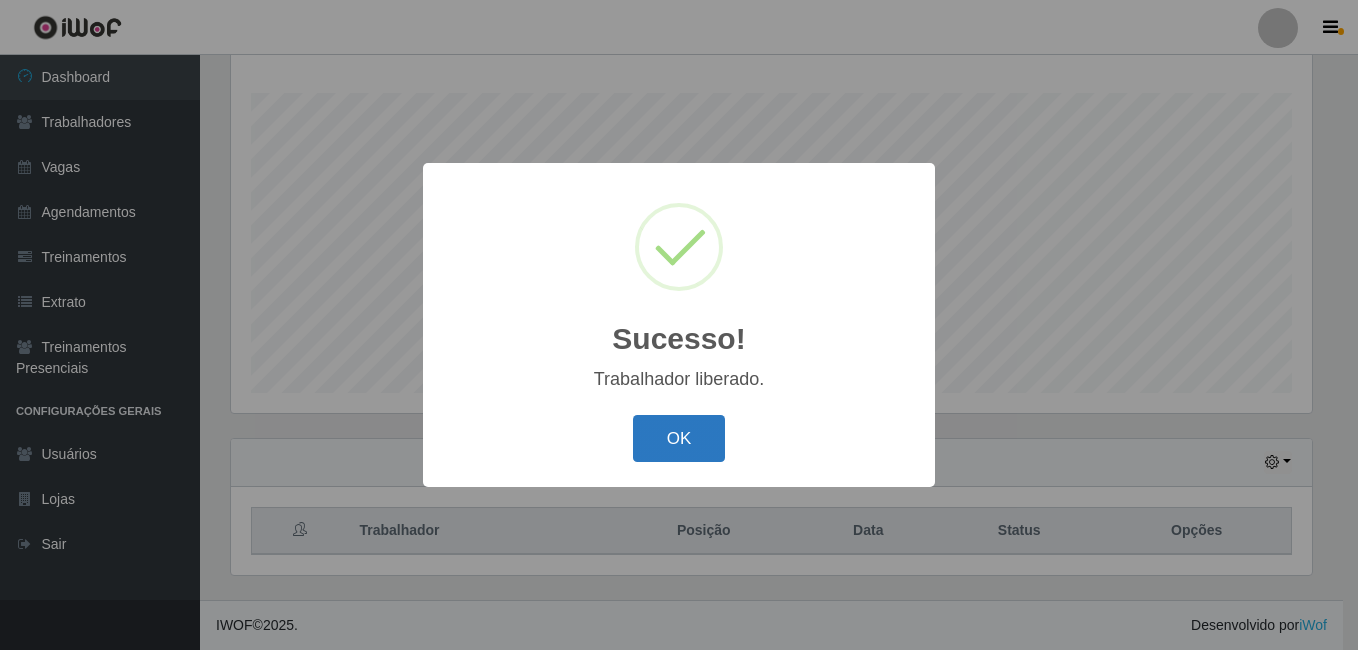 click on "OK" at bounding box center [679, 438] 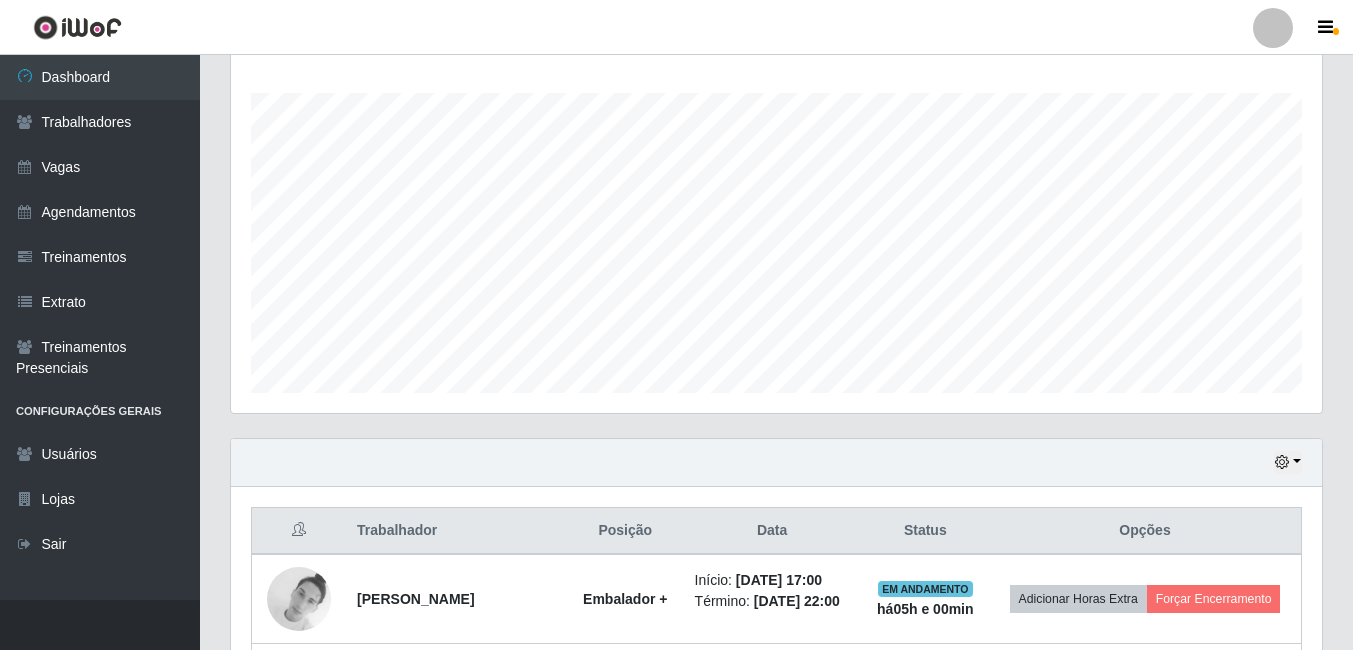 scroll, scrollTop: 999585, scrollLeft: 998909, axis: both 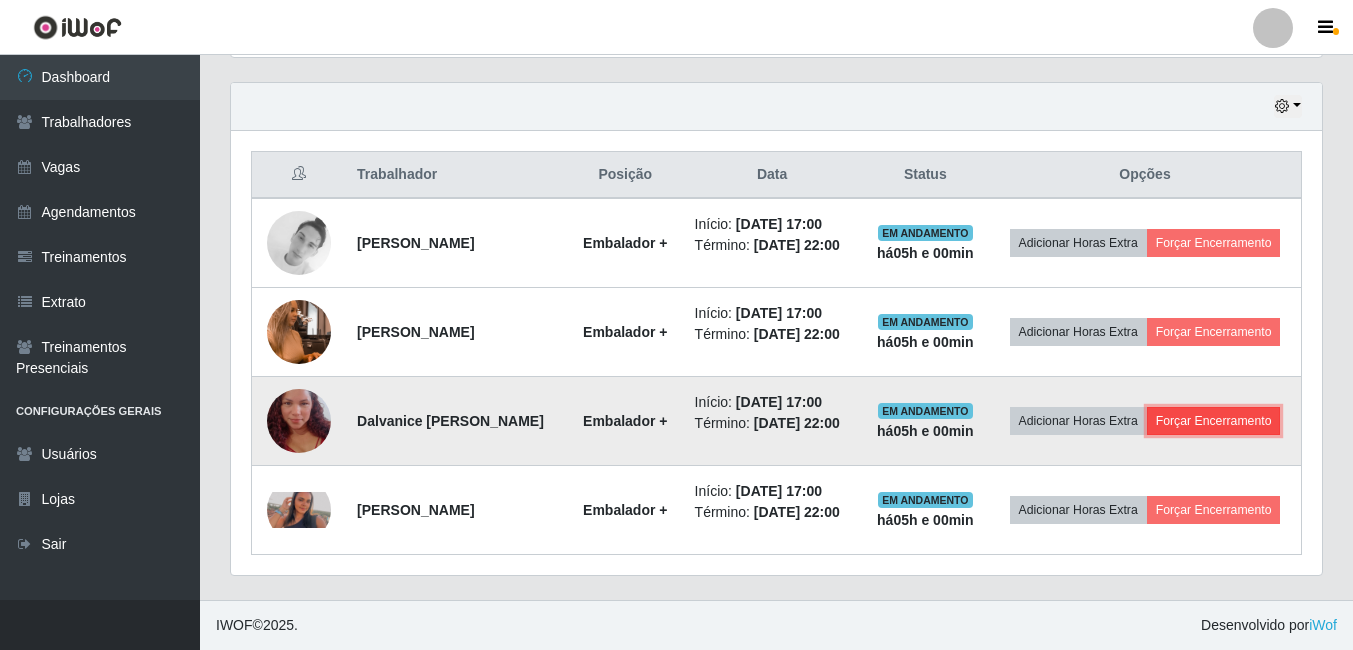 click on "Forçar Encerramento" at bounding box center (1214, 421) 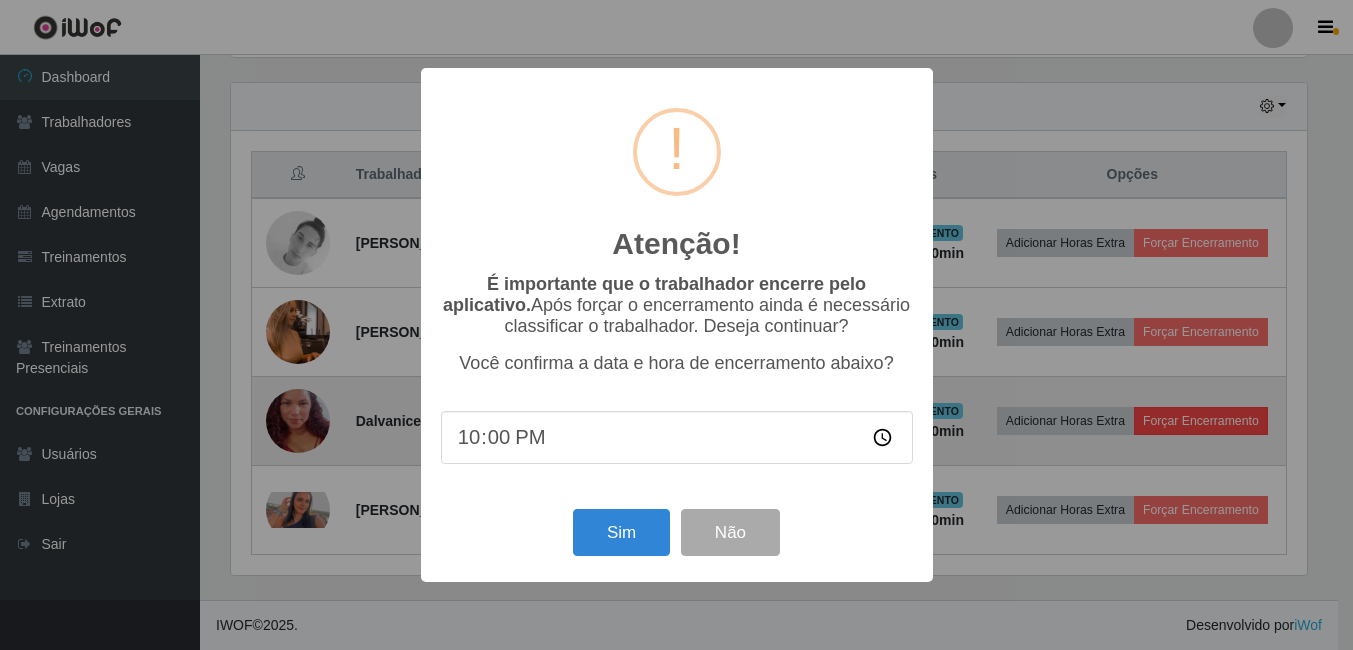 scroll, scrollTop: 999585, scrollLeft: 998919, axis: both 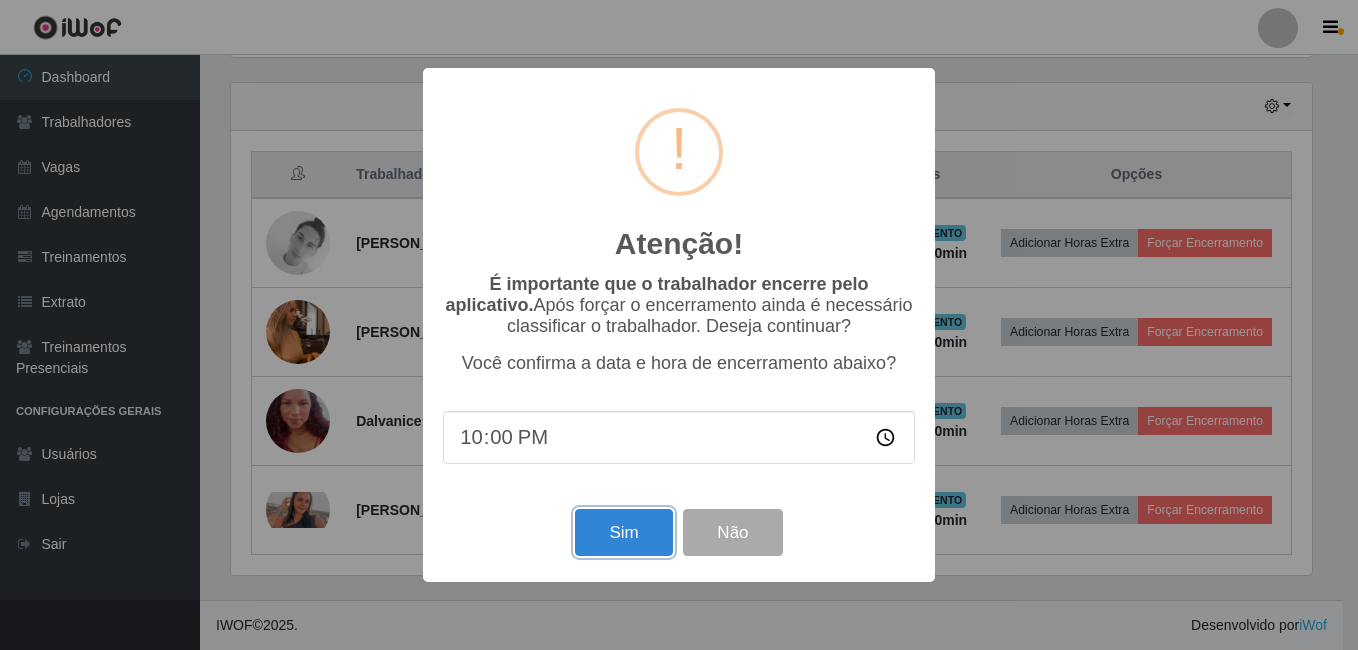click on "Sim" at bounding box center (623, 532) 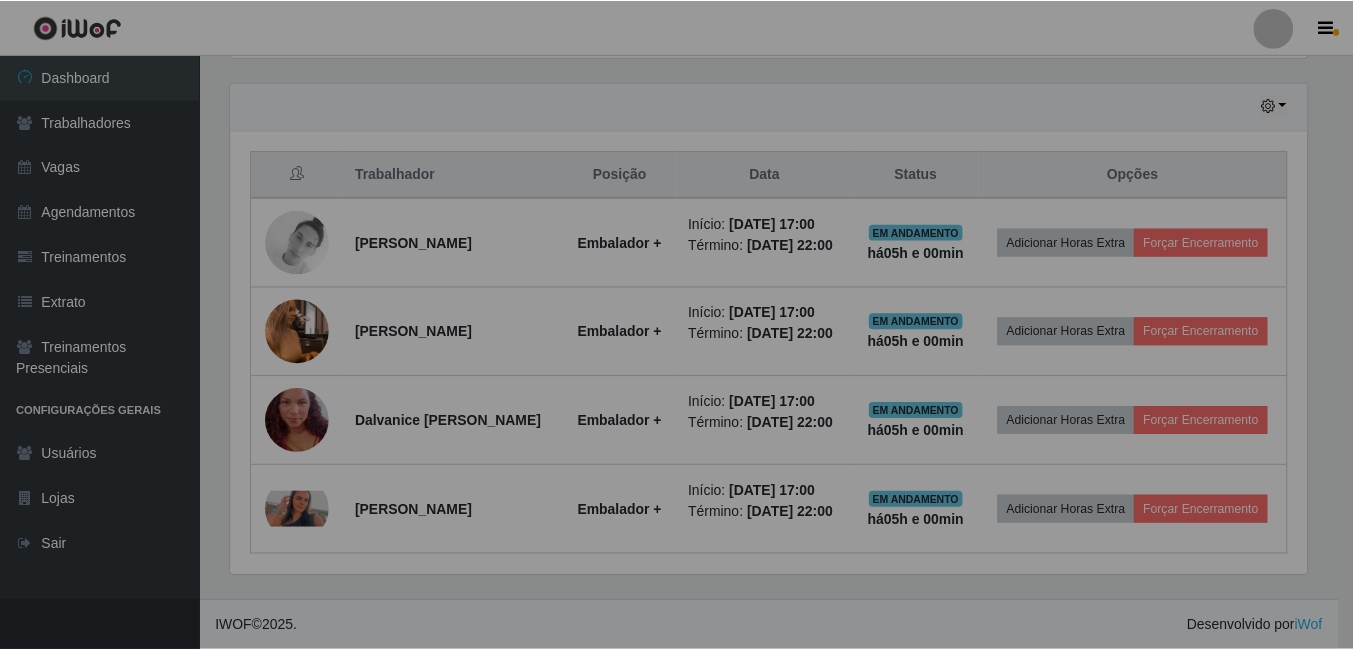 scroll, scrollTop: 999585, scrollLeft: 998909, axis: both 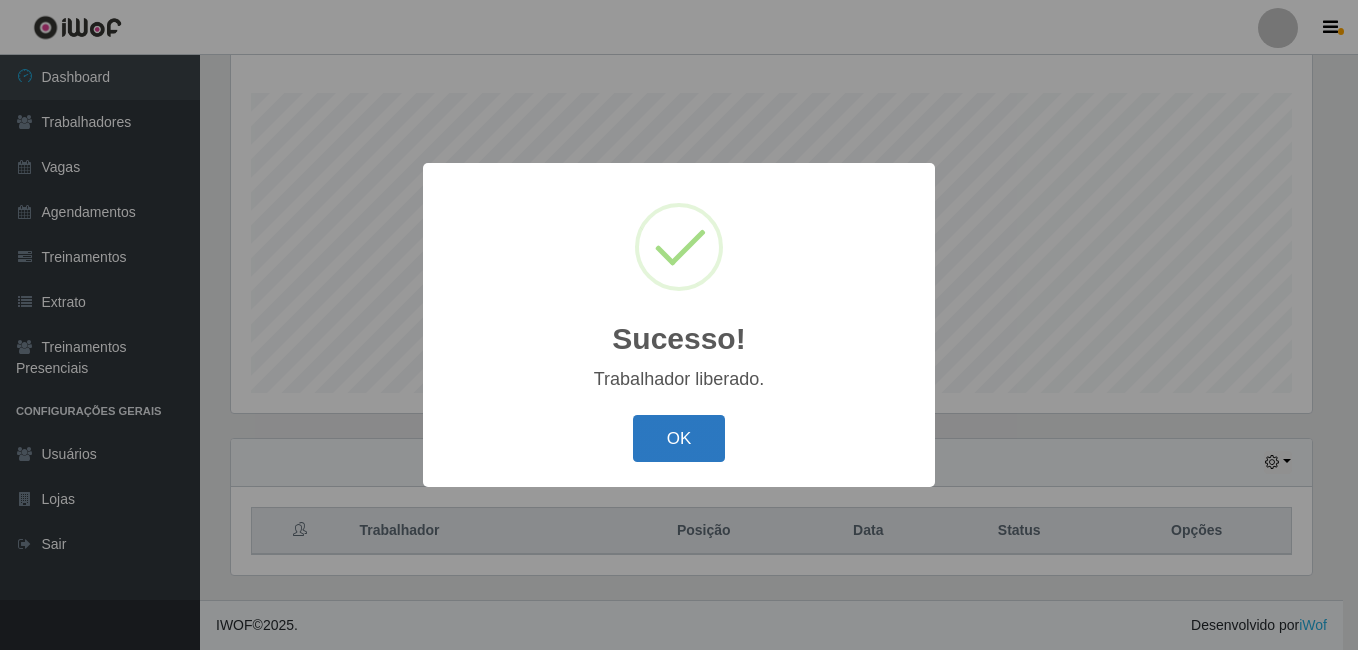 click on "OK" at bounding box center [679, 438] 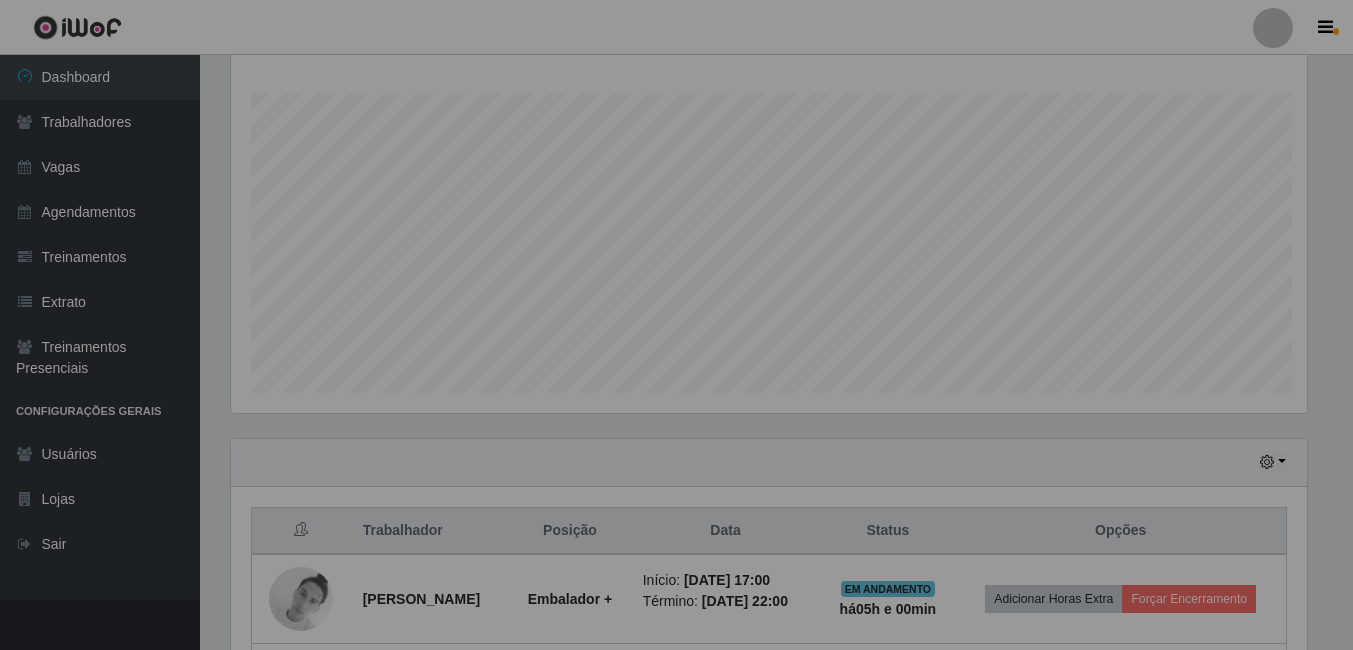 scroll, scrollTop: 999585, scrollLeft: 998909, axis: both 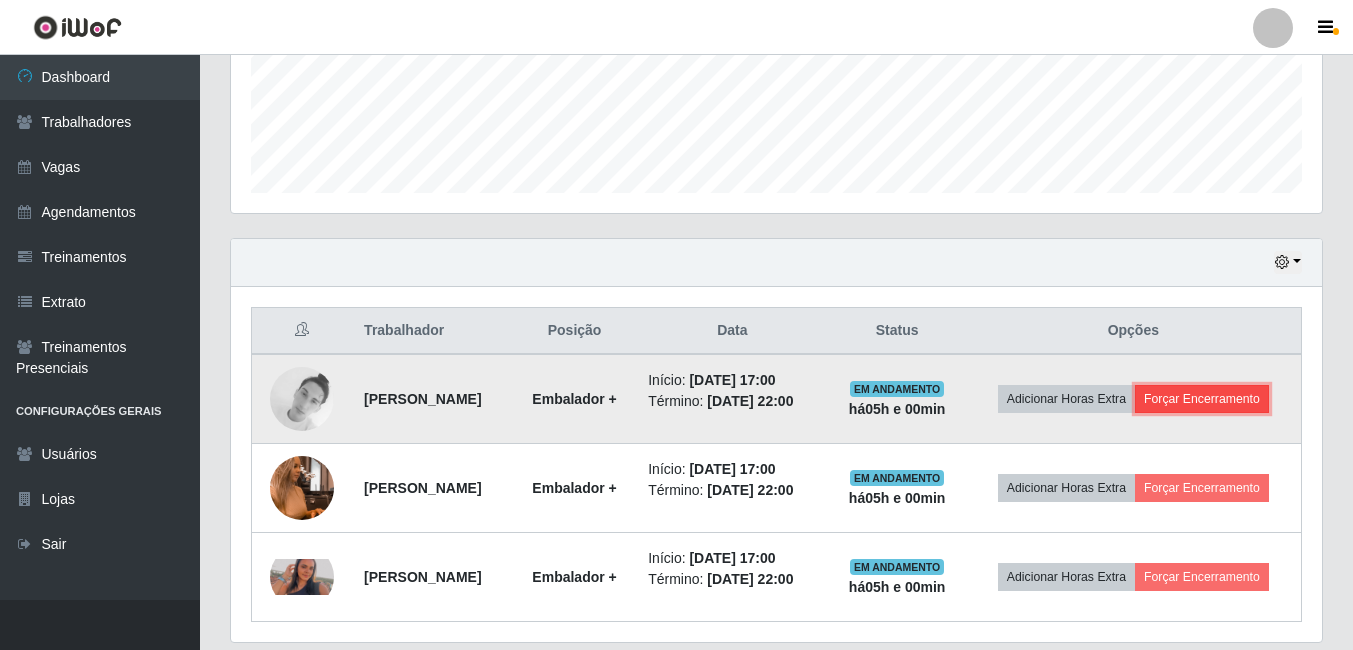 click on "Forçar Encerramento" at bounding box center [1202, 399] 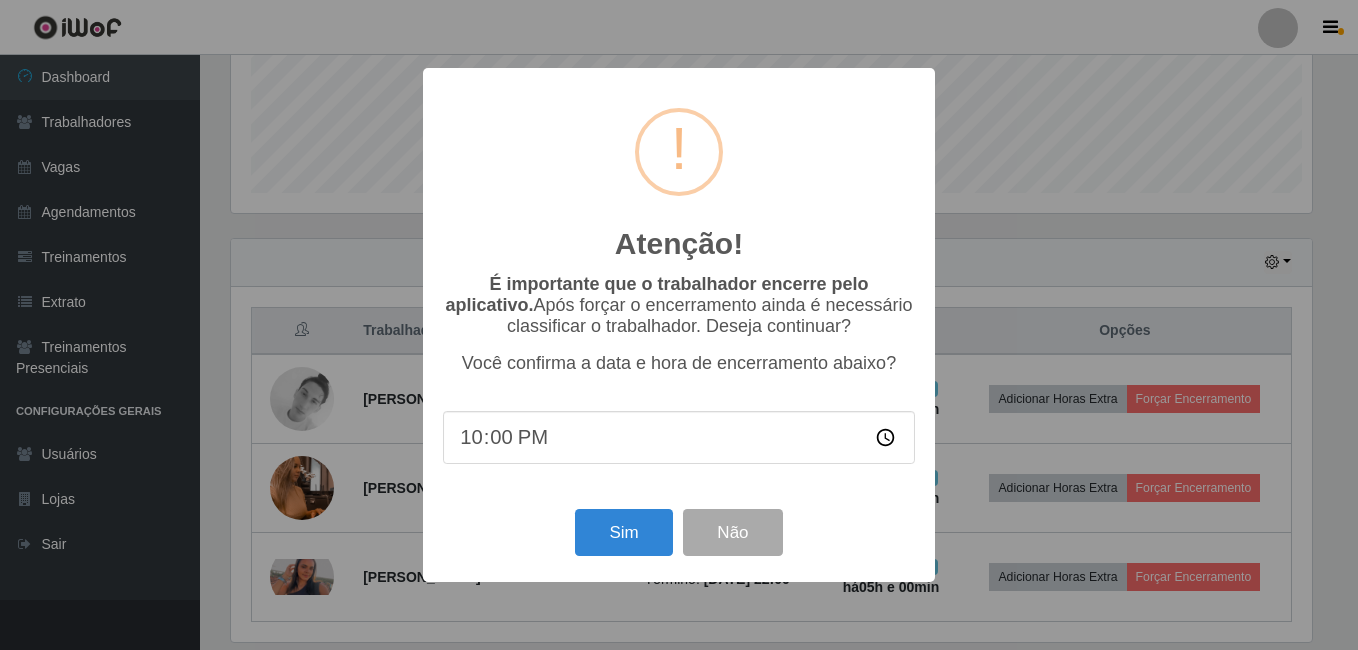 scroll, scrollTop: 999585, scrollLeft: 998919, axis: both 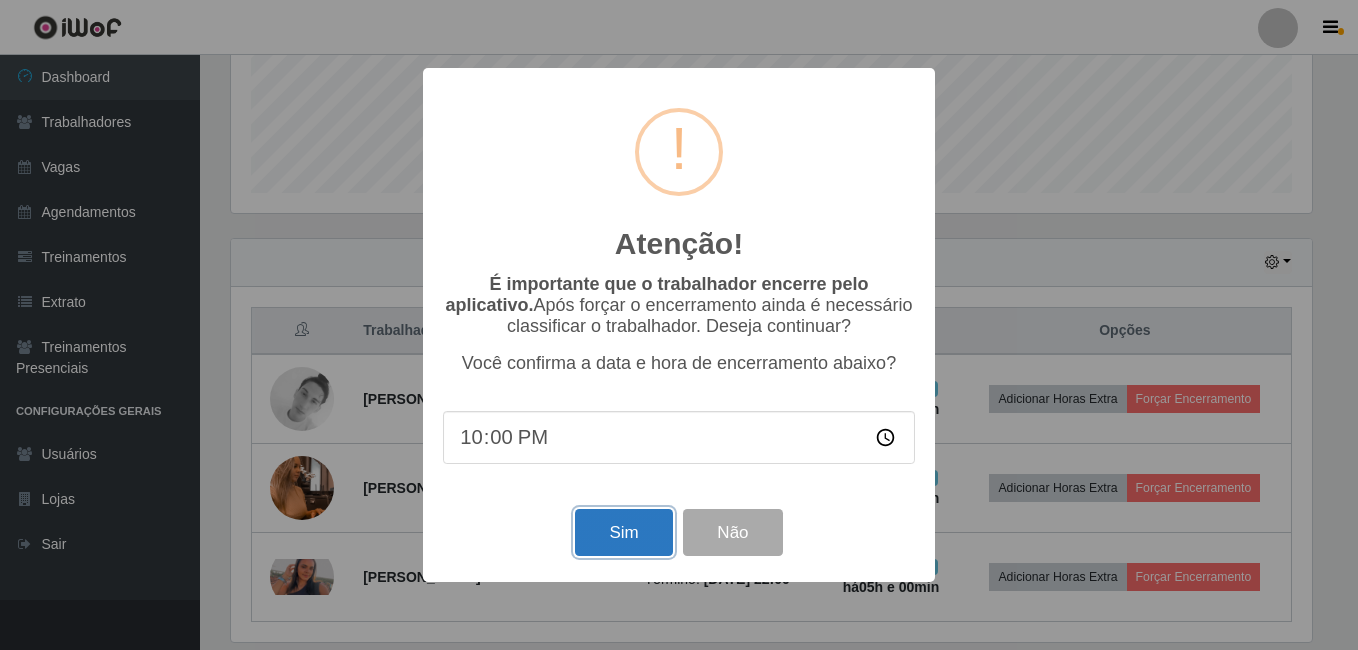 click on "Sim" at bounding box center (623, 532) 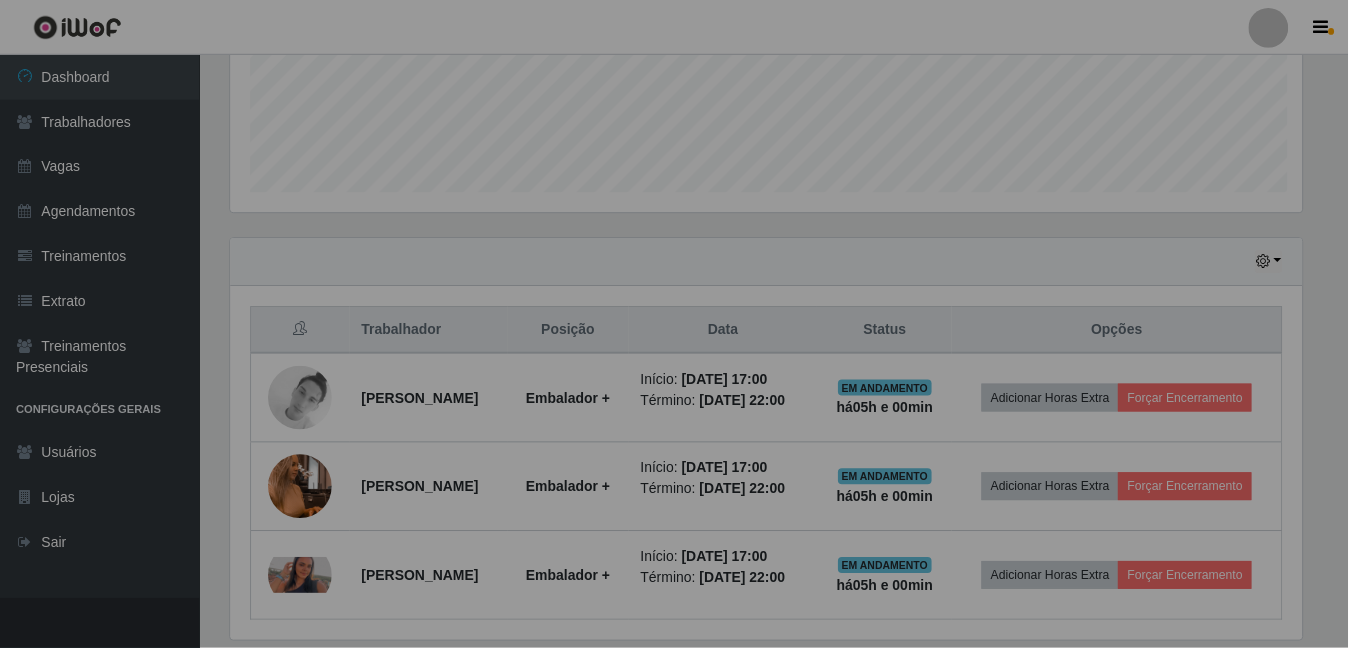 scroll, scrollTop: 999585, scrollLeft: 998909, axis: both 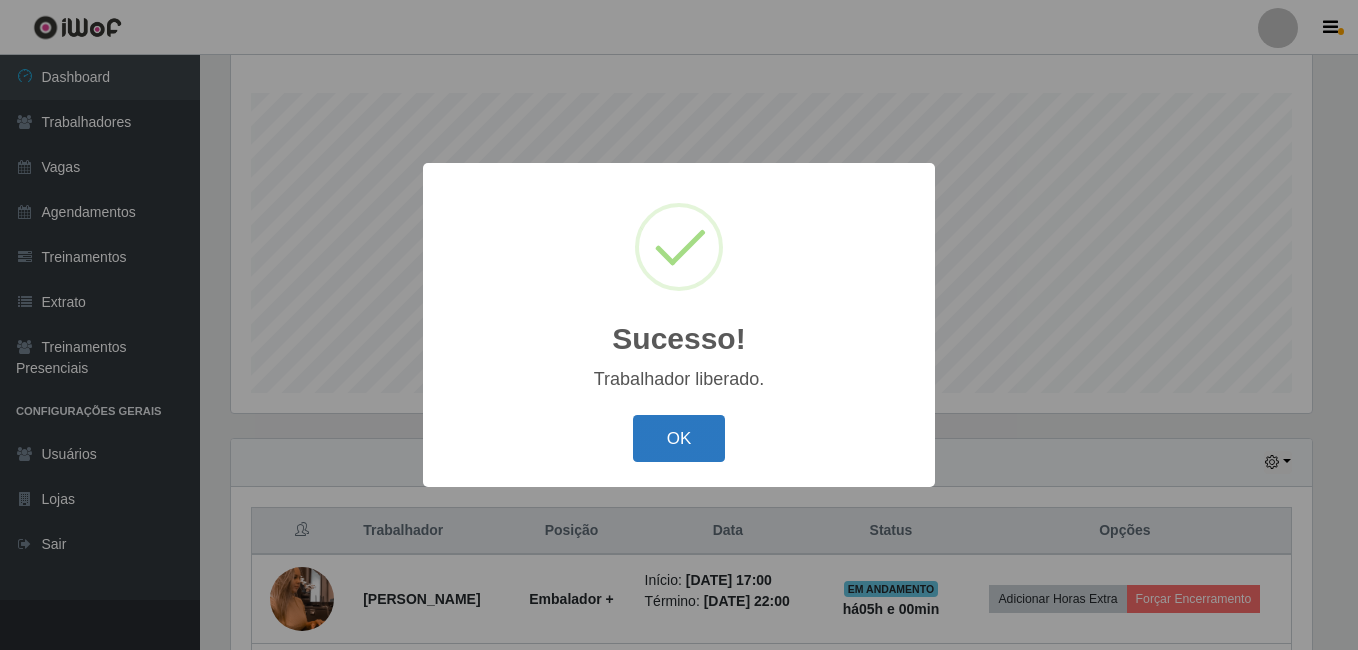 click on "OK" at bounding box center [679, 438] 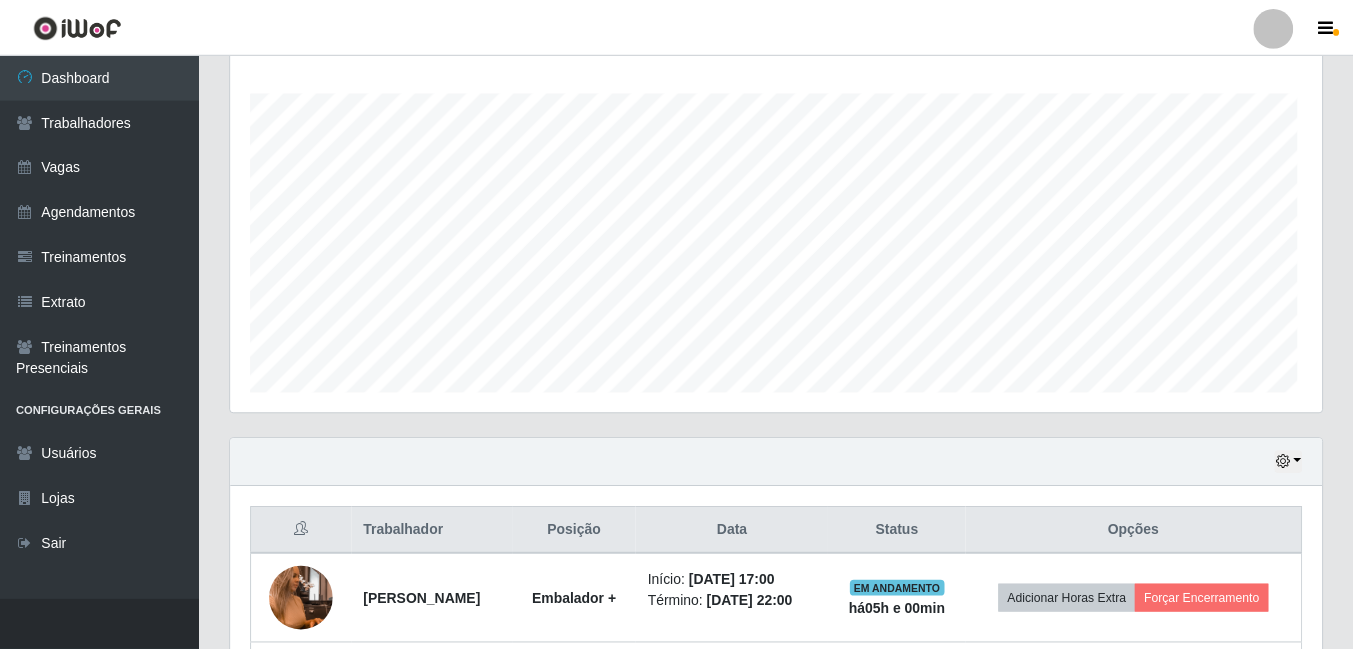 scroll, scrollTop: 999585, scrollLeft: 998909, axis: both 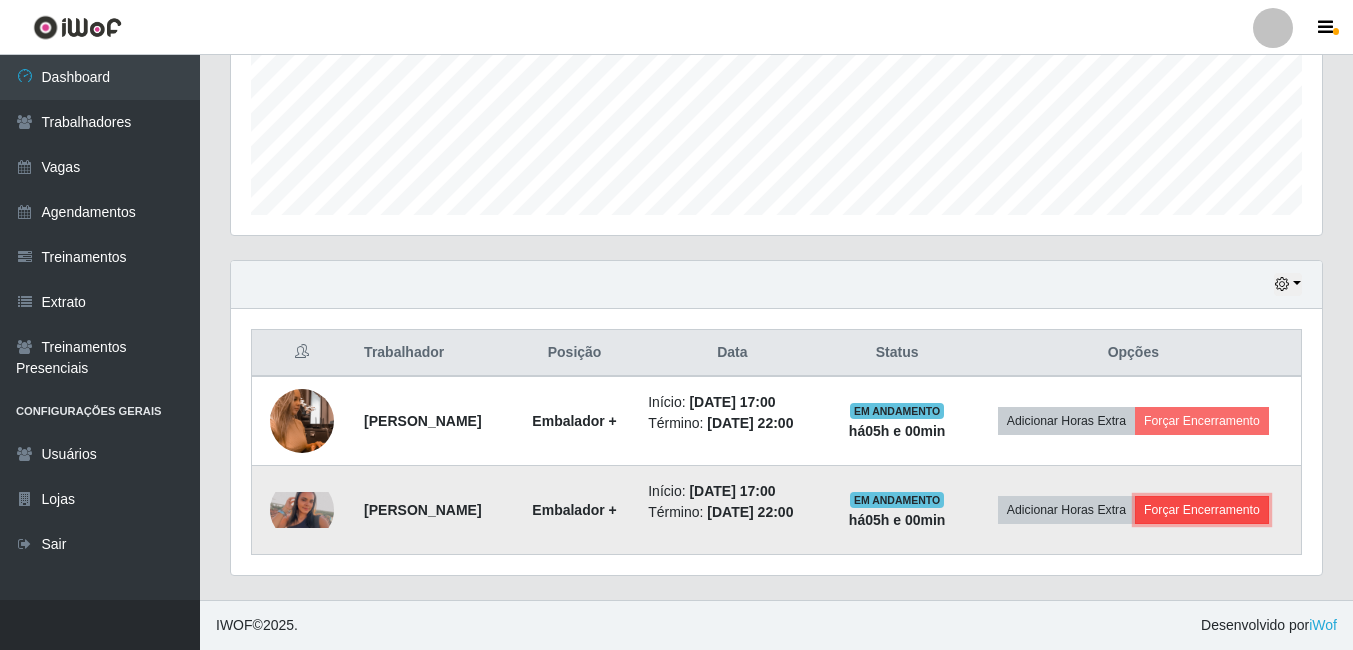 click on "Forçar Encerramento" at bounding box center [1202, 510] 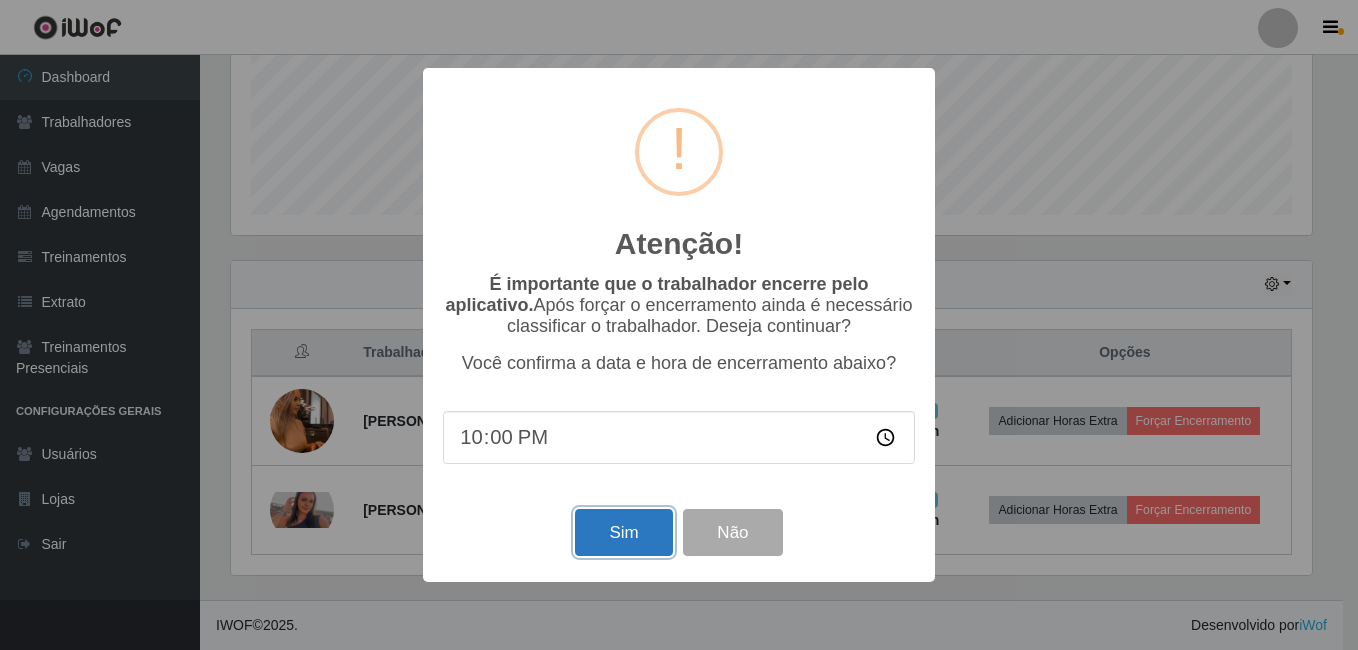 click on "Sim" at bounding box center [623, 532] 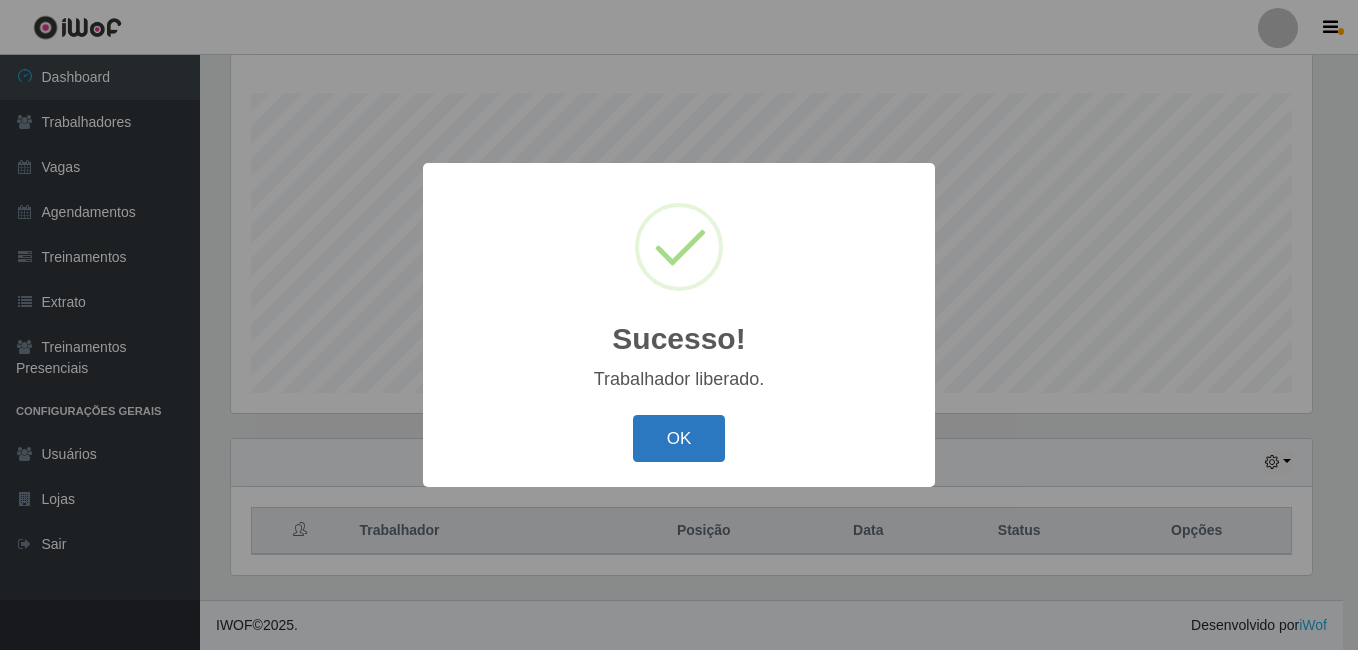 click on "OK" at bounding box center (679, 438) 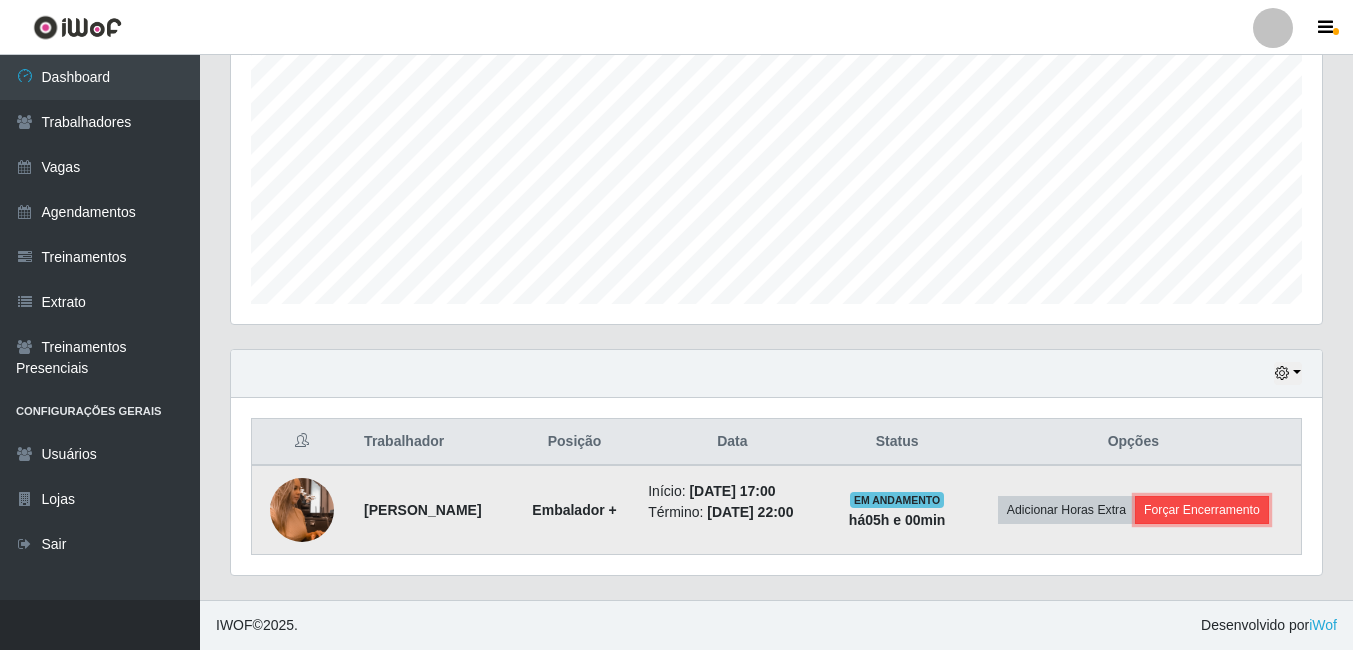 click on "Forçar Encerramento" at bounding box center [1202, 510] 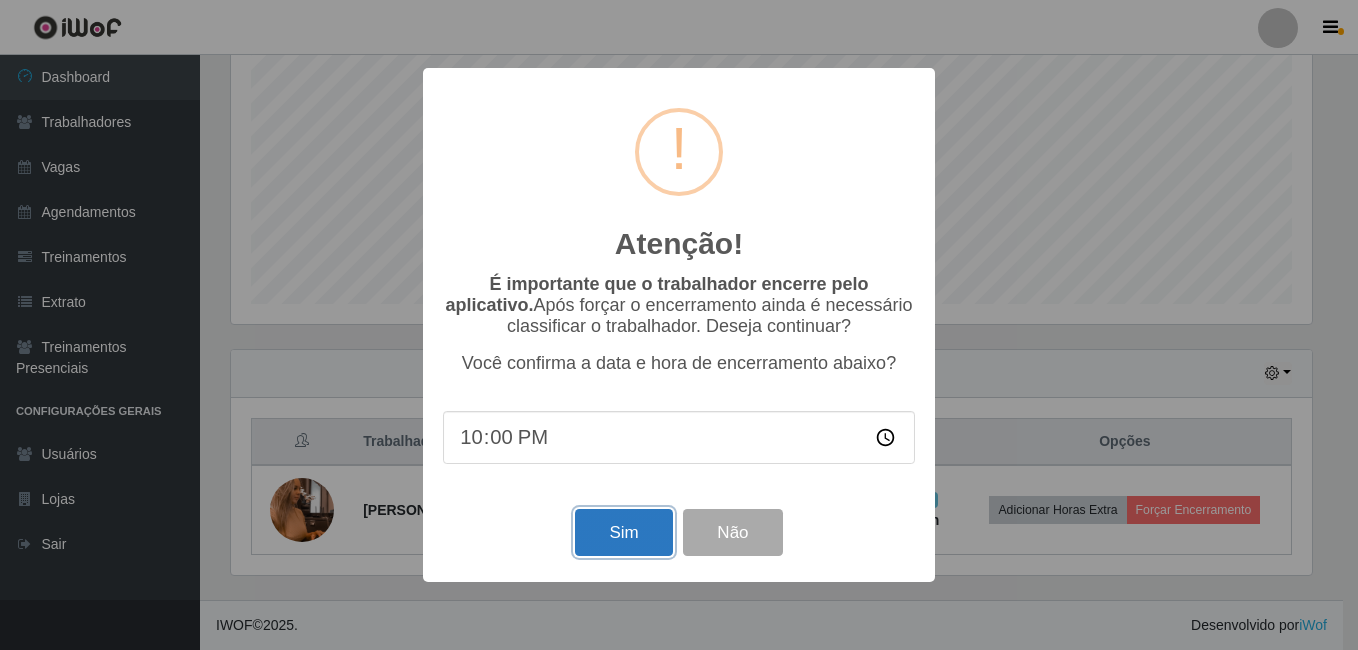 click on "Sim" at bounding box center (623, 532) 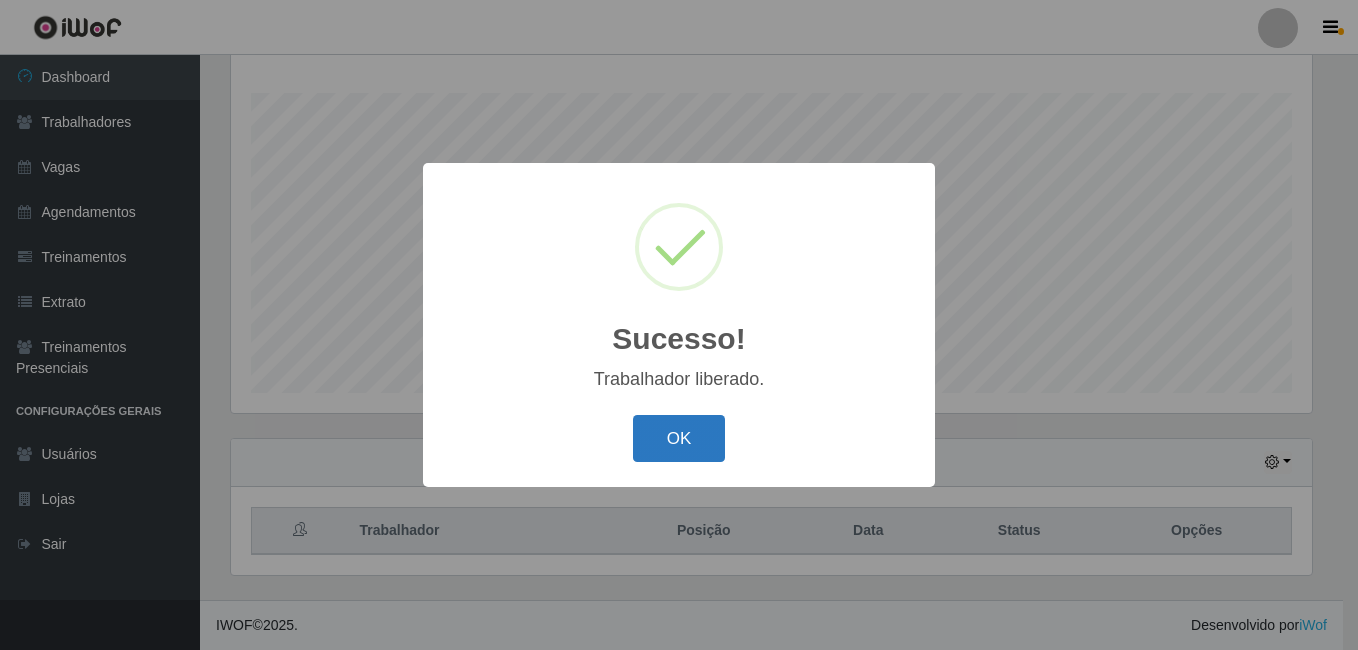 click on "OK" at bounding box center (679, 438) 